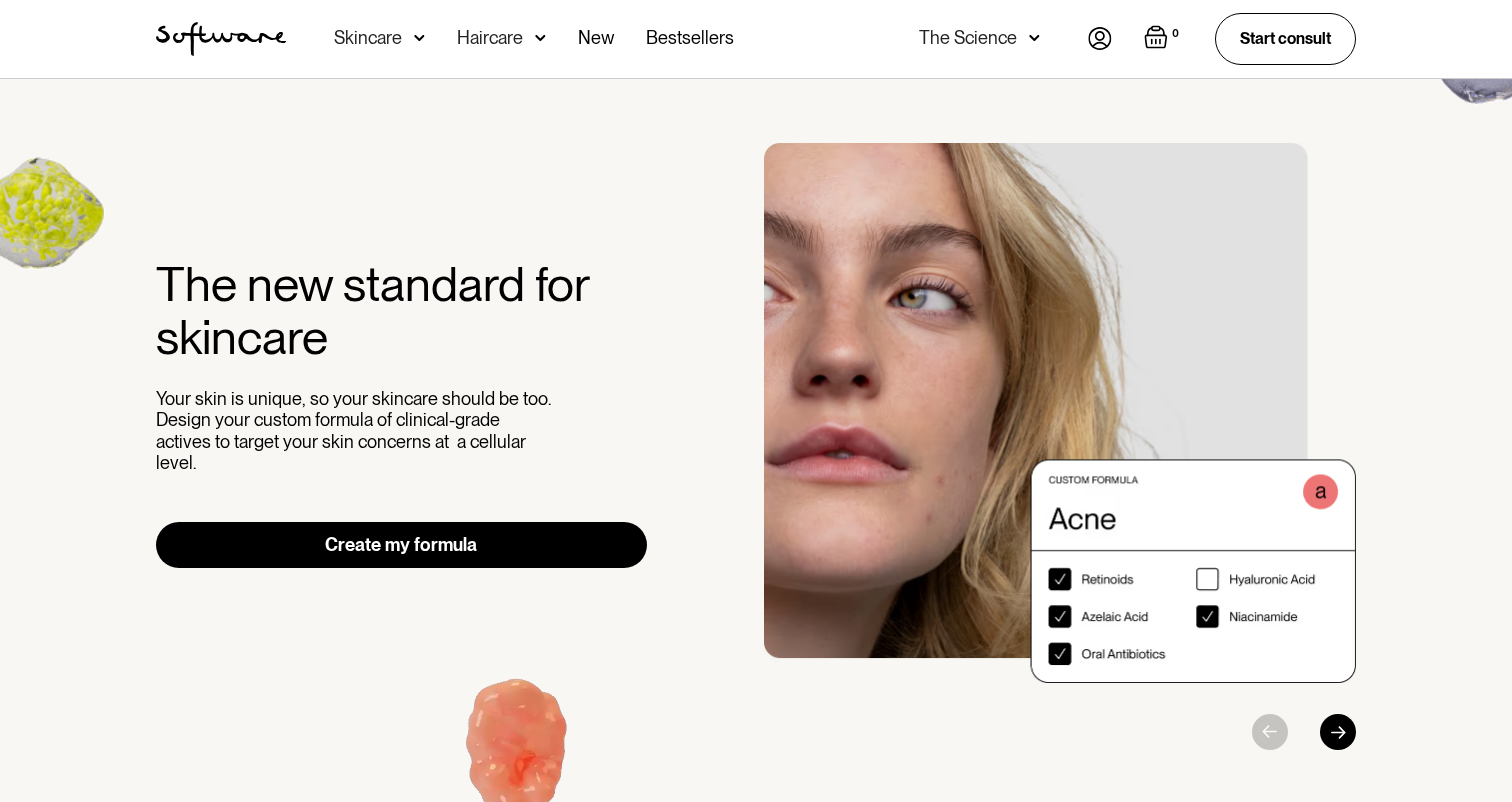 scroll, scrollTop: 0, scrollLeft: 0, axis: both 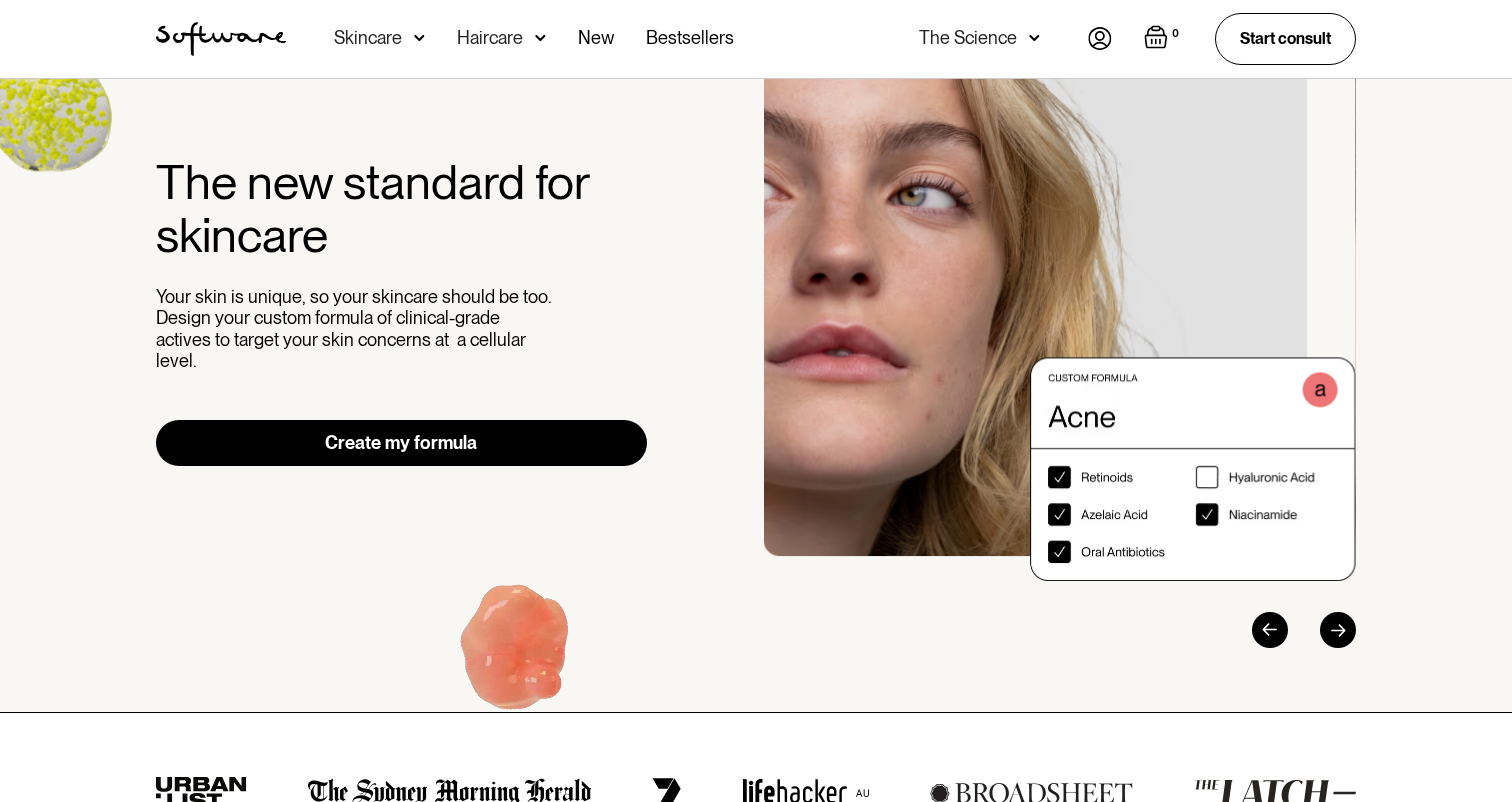 click on "The new standard for skincare Your skin is unique, so your skincare should be too. Design your custom formula of clinical-grade actives to target your skin concerns at  a cellular level. Create my formula" at bounding box center [756, 344] 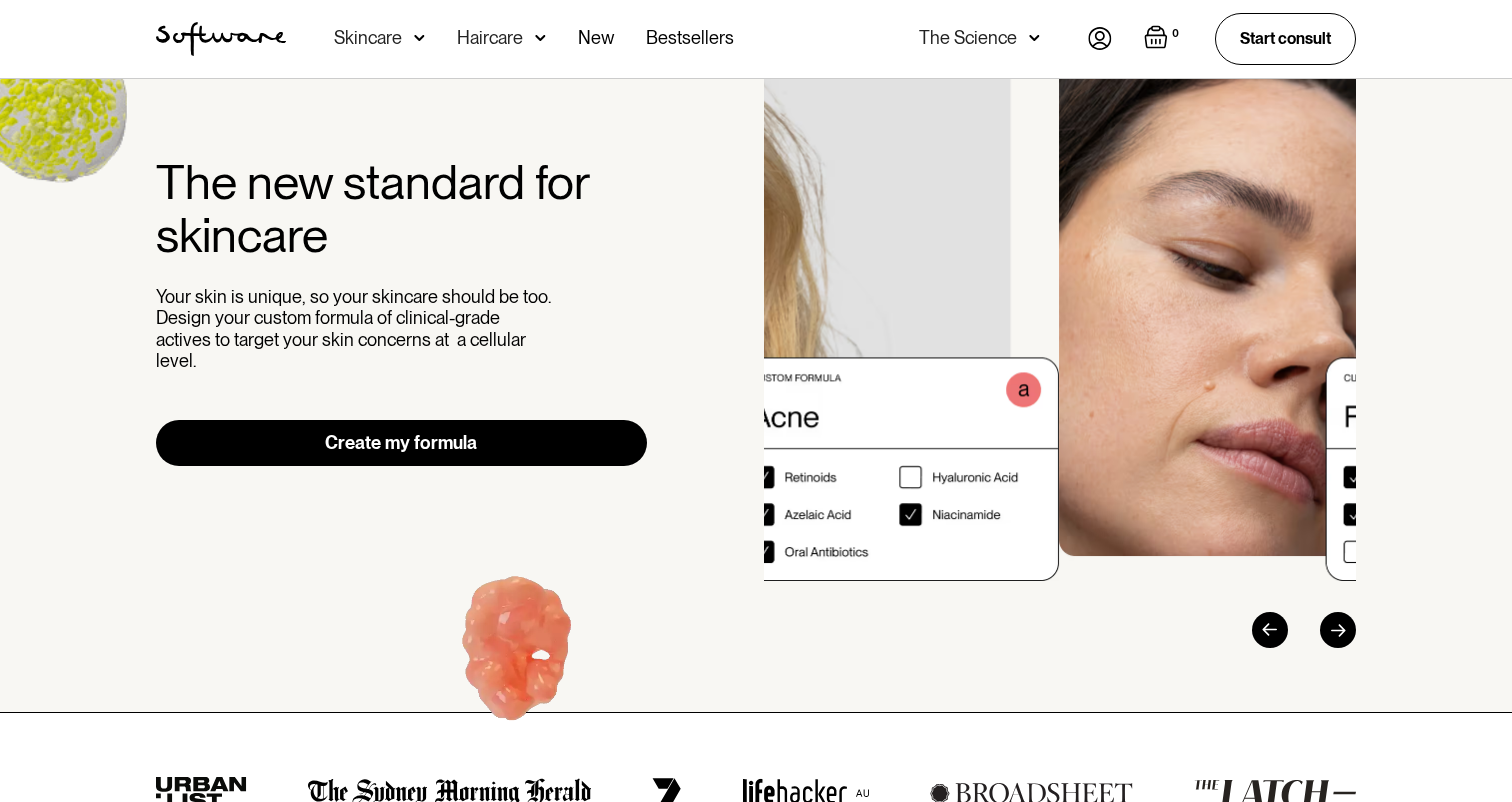 click on "The new standard for skincare Your skin is unique, so your skincare should be too. Design your custom formula of clinical-grade actives to target your skin concerns at  a cellular level. Create my formula" at bounding box center (756, 344) 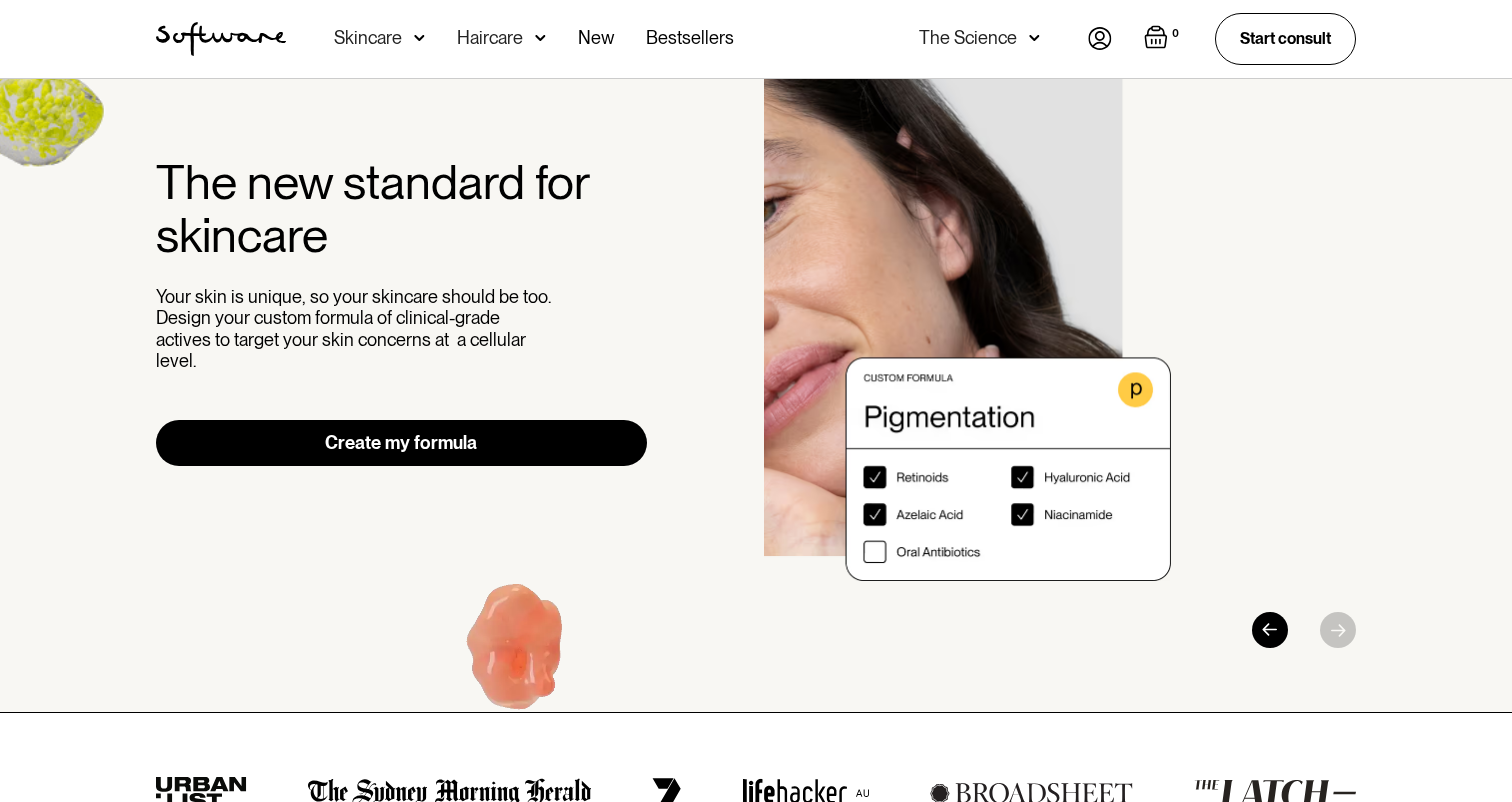 drag, startPoint x: 974, startPoint y: 216, endPoint x: 637, endPoint y: 267, distance: 340.83722 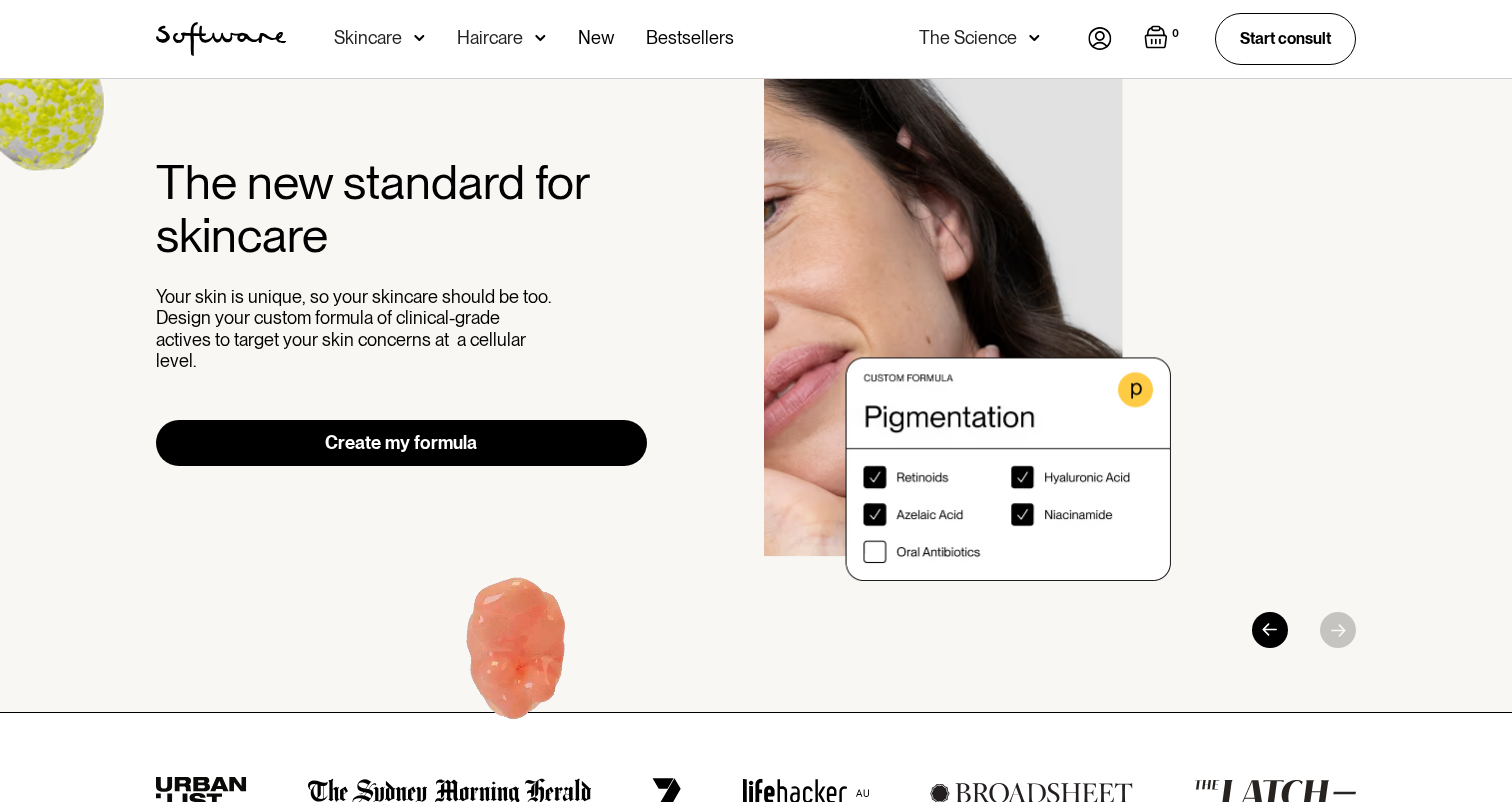 click on "The new standard for skincare Your skin is unique, so your skincare should be too. Design your custom formula of clinical-grade actives to target your skin concerns at  a cellular level. Create my formula" at bounding box center (756, 344) 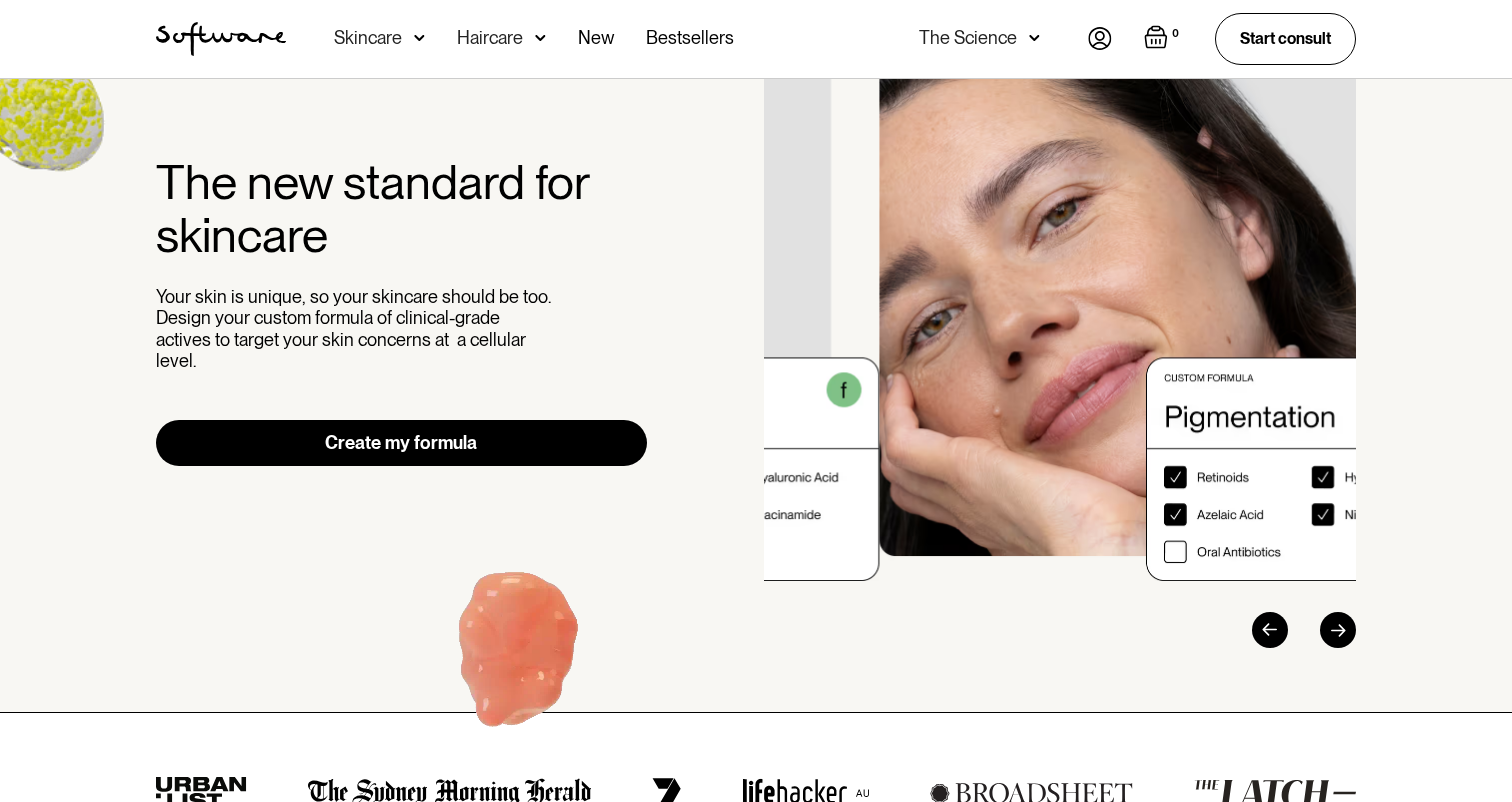 click at bounding box center (1175, 311) 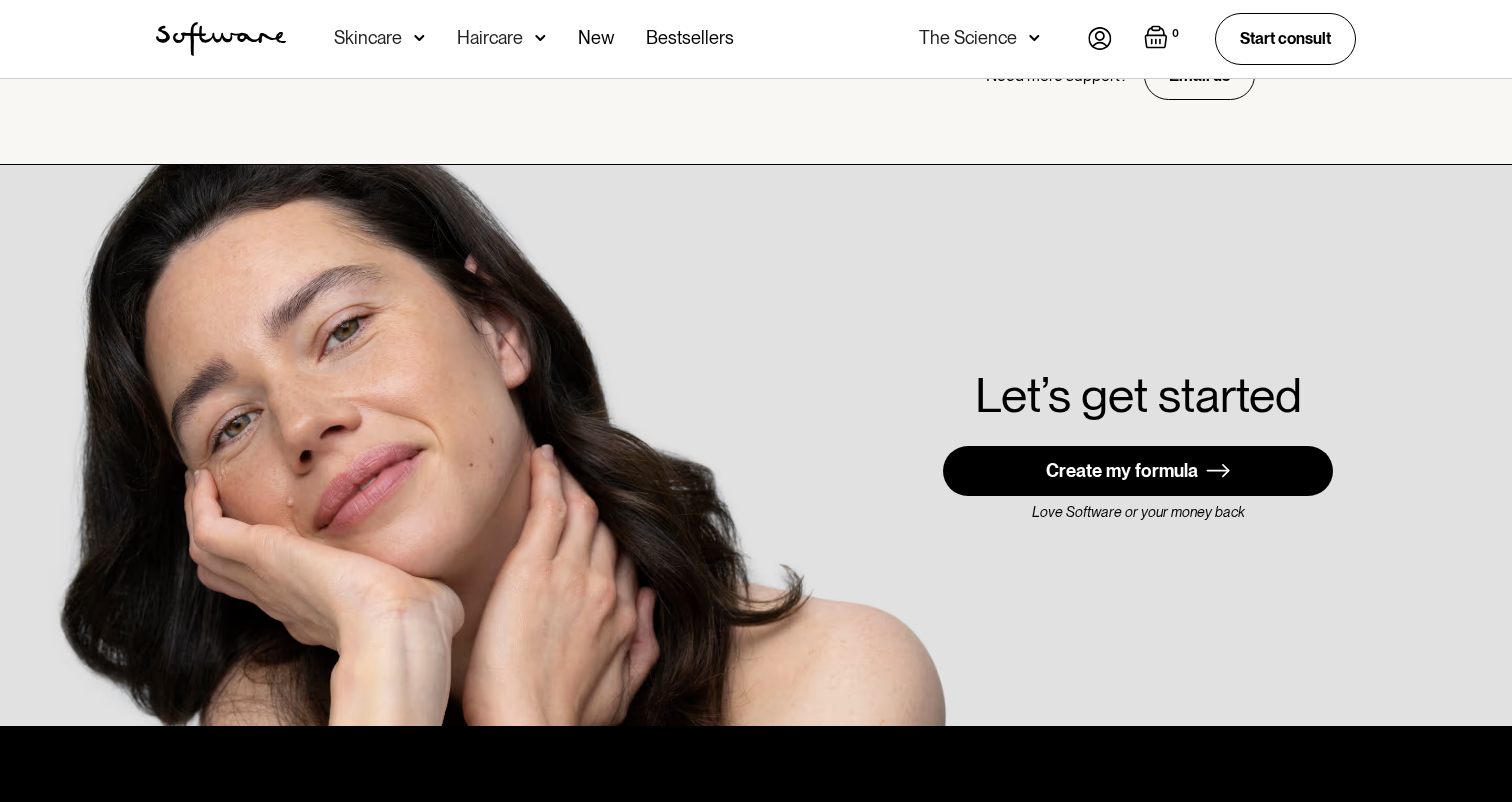 scroll, scrollTop: 5256, scrollLeft: 0, axis: vertical 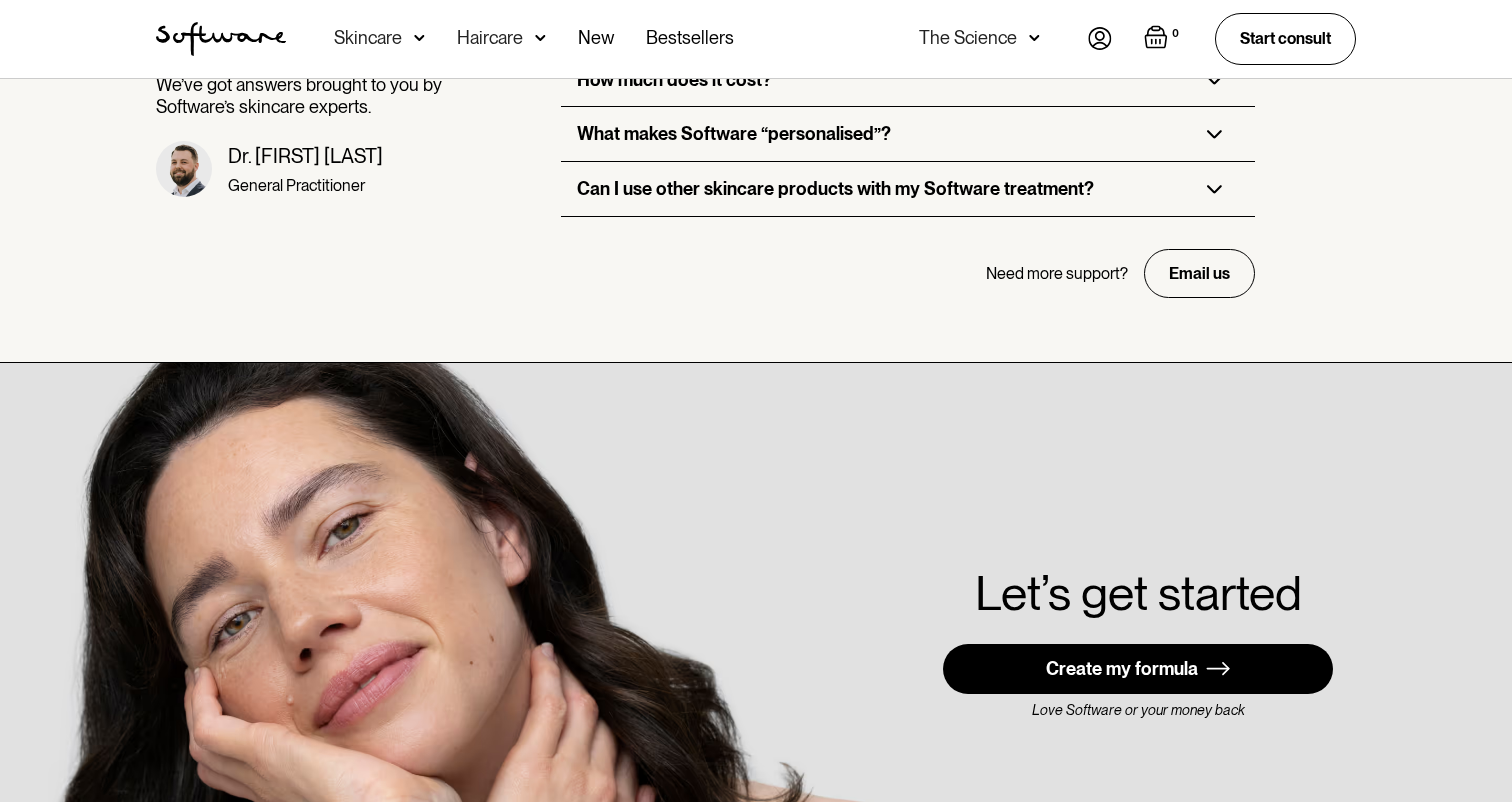 click on "The Science" at bounding box center (968, 38) 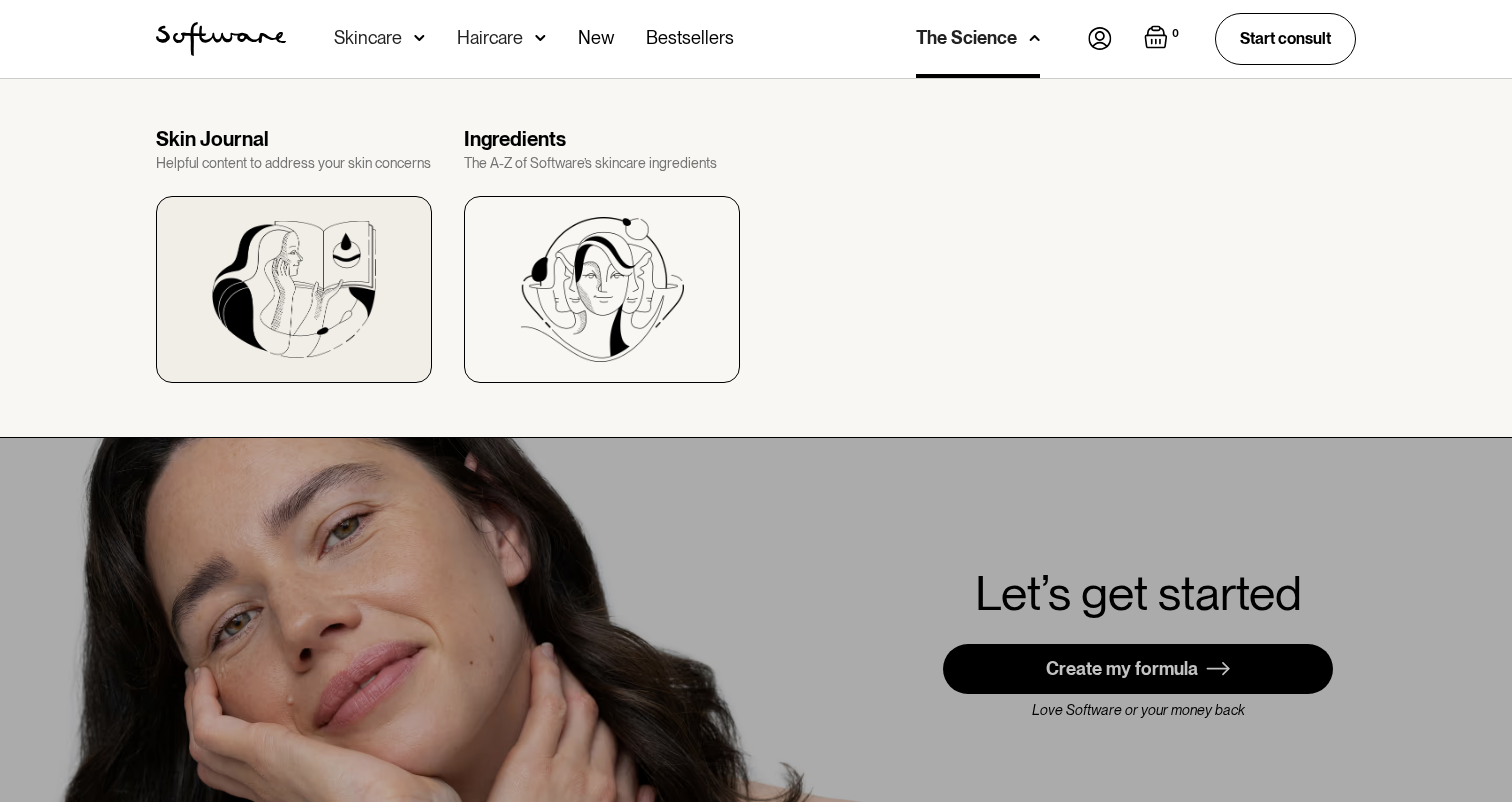 click at bounding box center [294, 289] 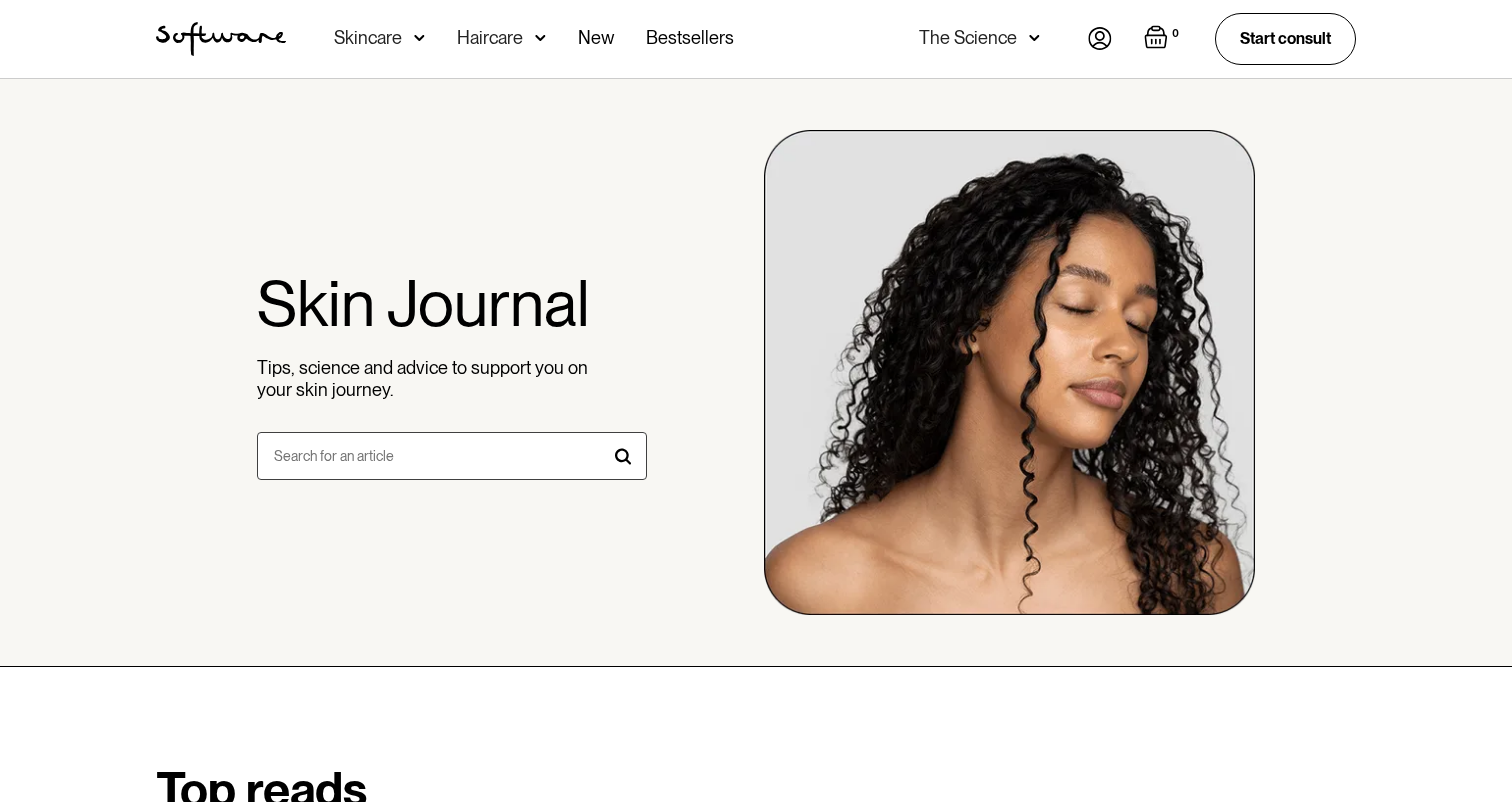 scroll, scrollTop: 56, scrollLeft: 0, axis: vertical 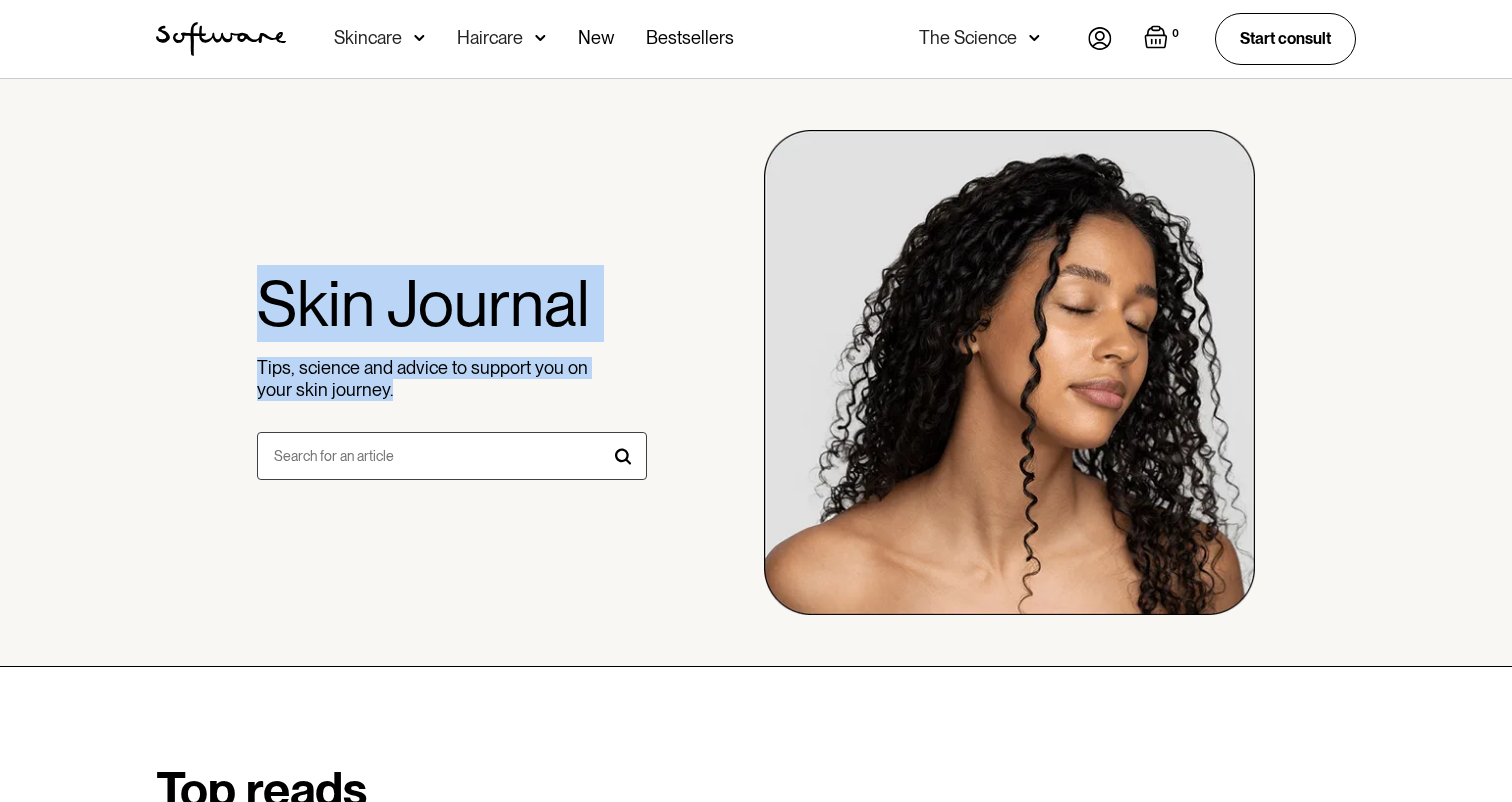 drag, startPoint x: 217, startPoint y: 309, endPoint x: 484, endPoint y: 389, distance: 278.72748 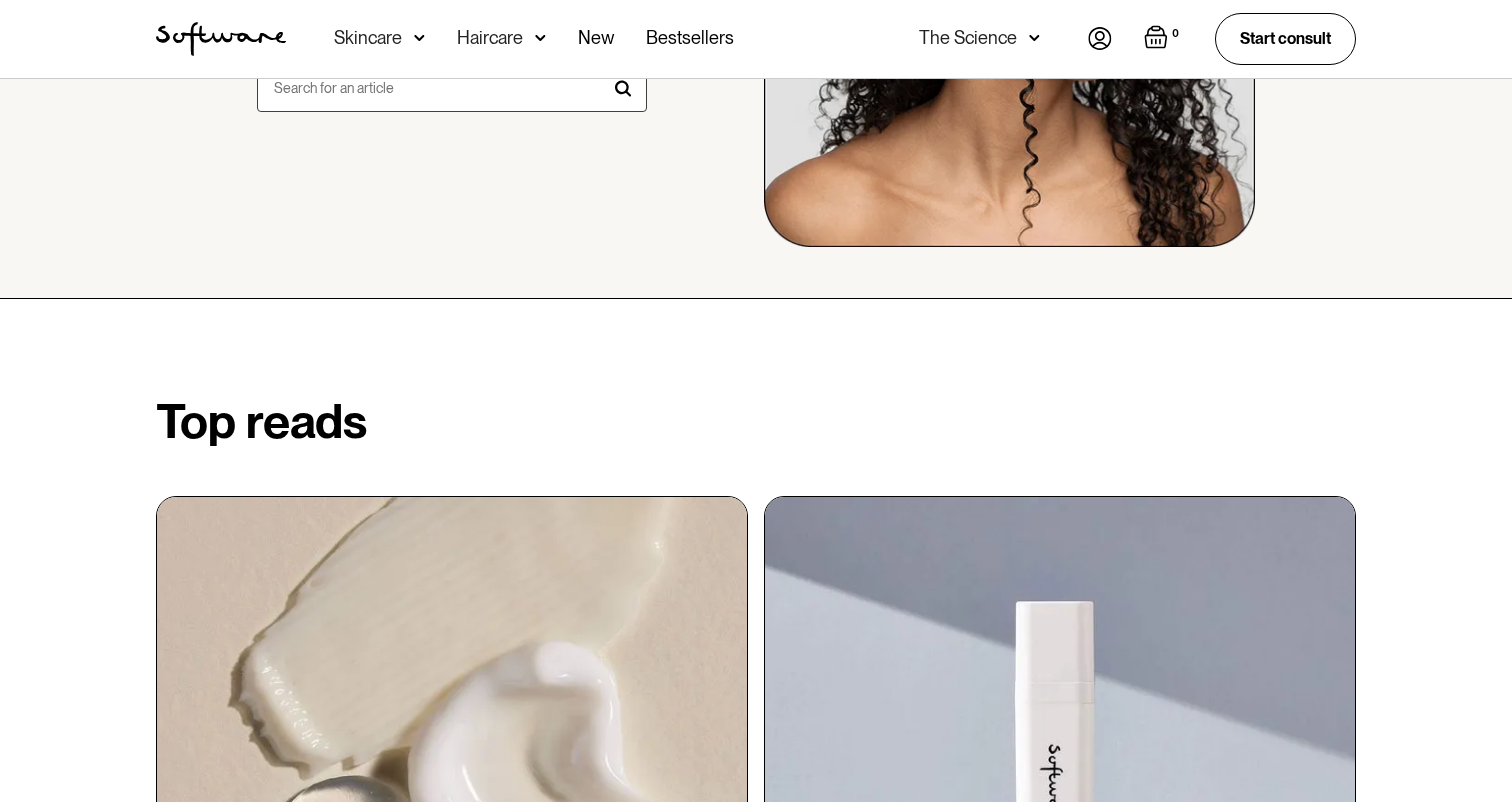 scroll, scrollTop: 289, scrollLeft: 0, axis: vertical 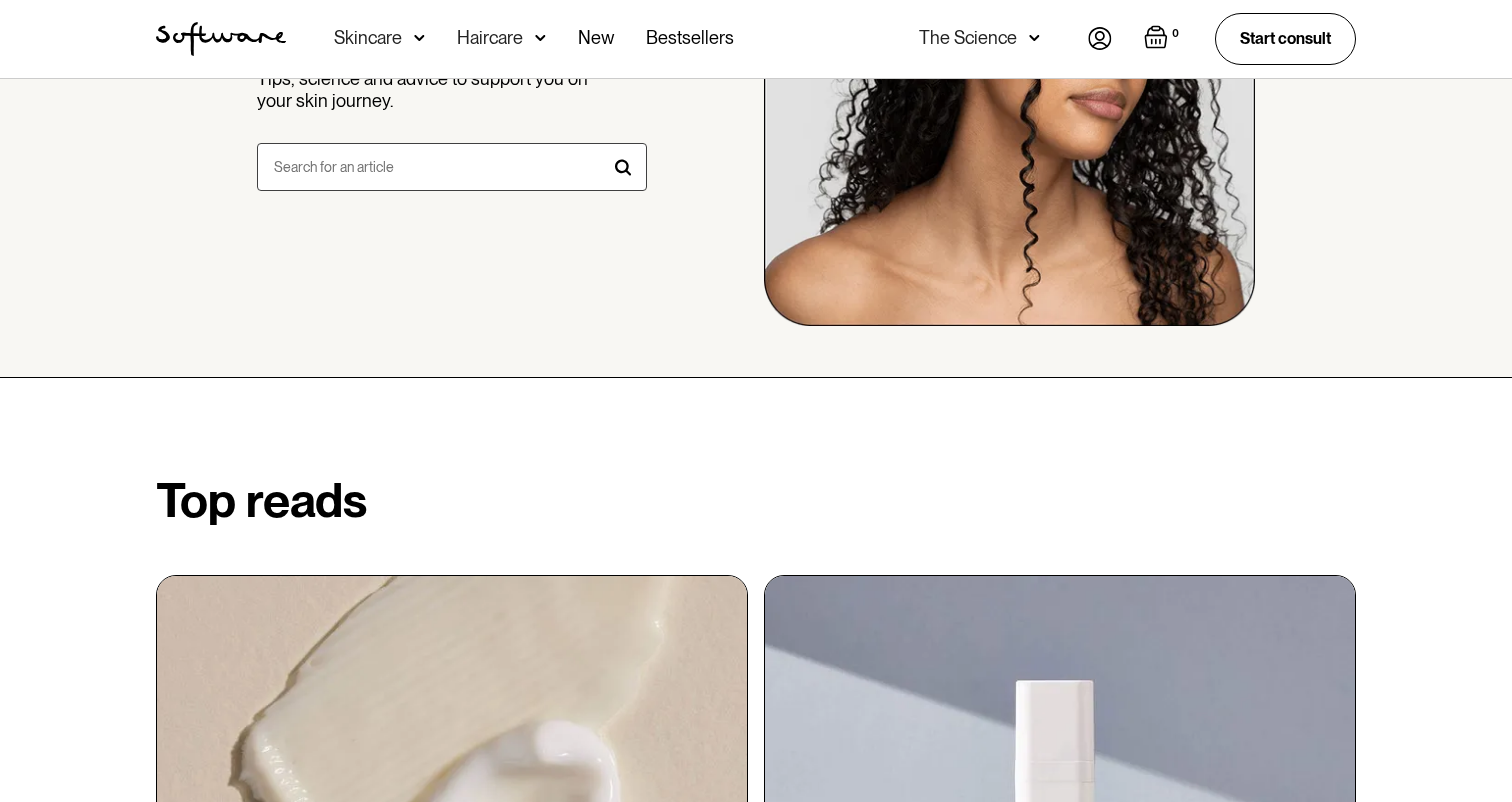 click on "Skincare" at bounding box center (368, 38) 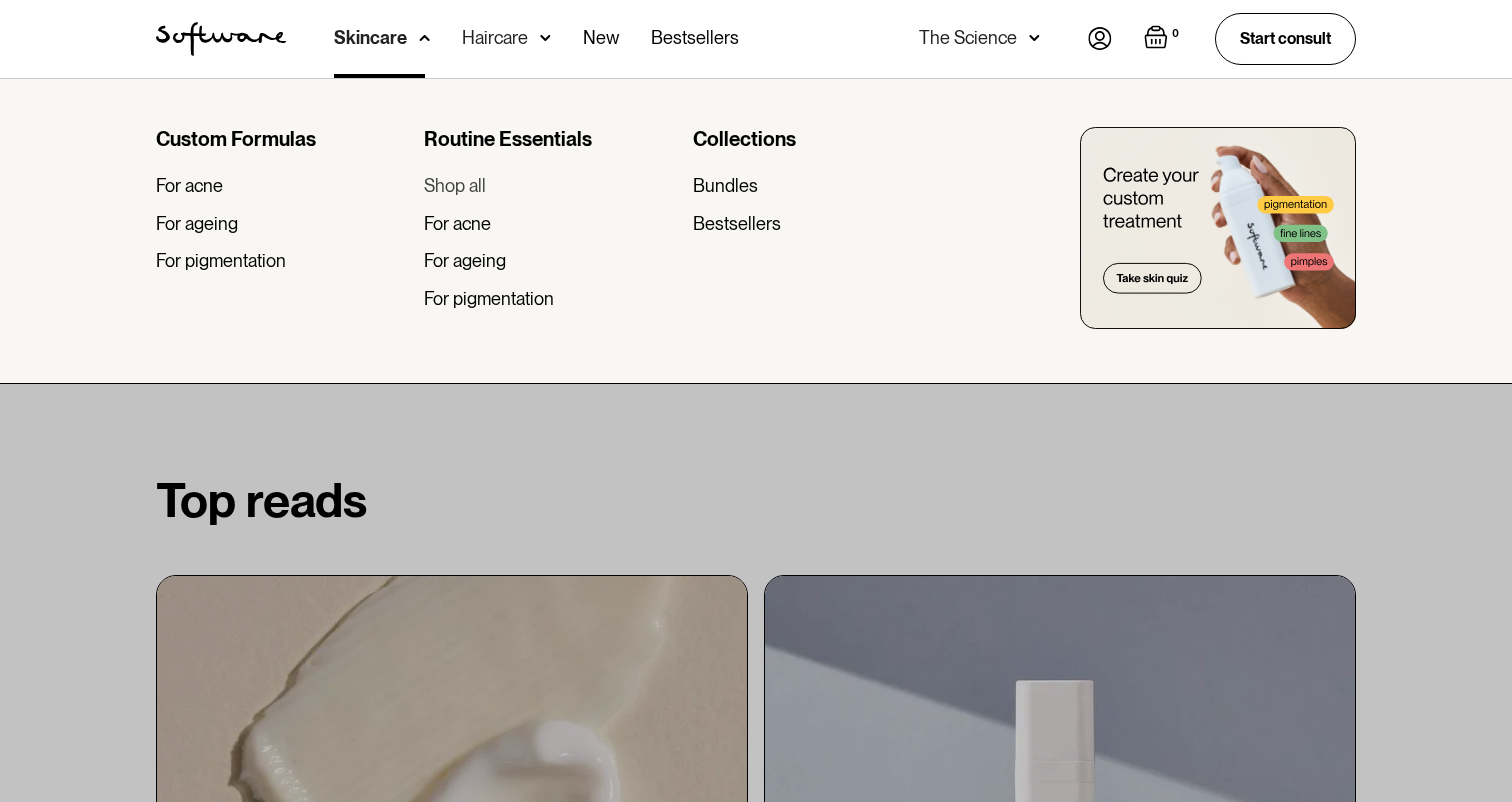 click on "Shop all" at bounding box center (455, 186) 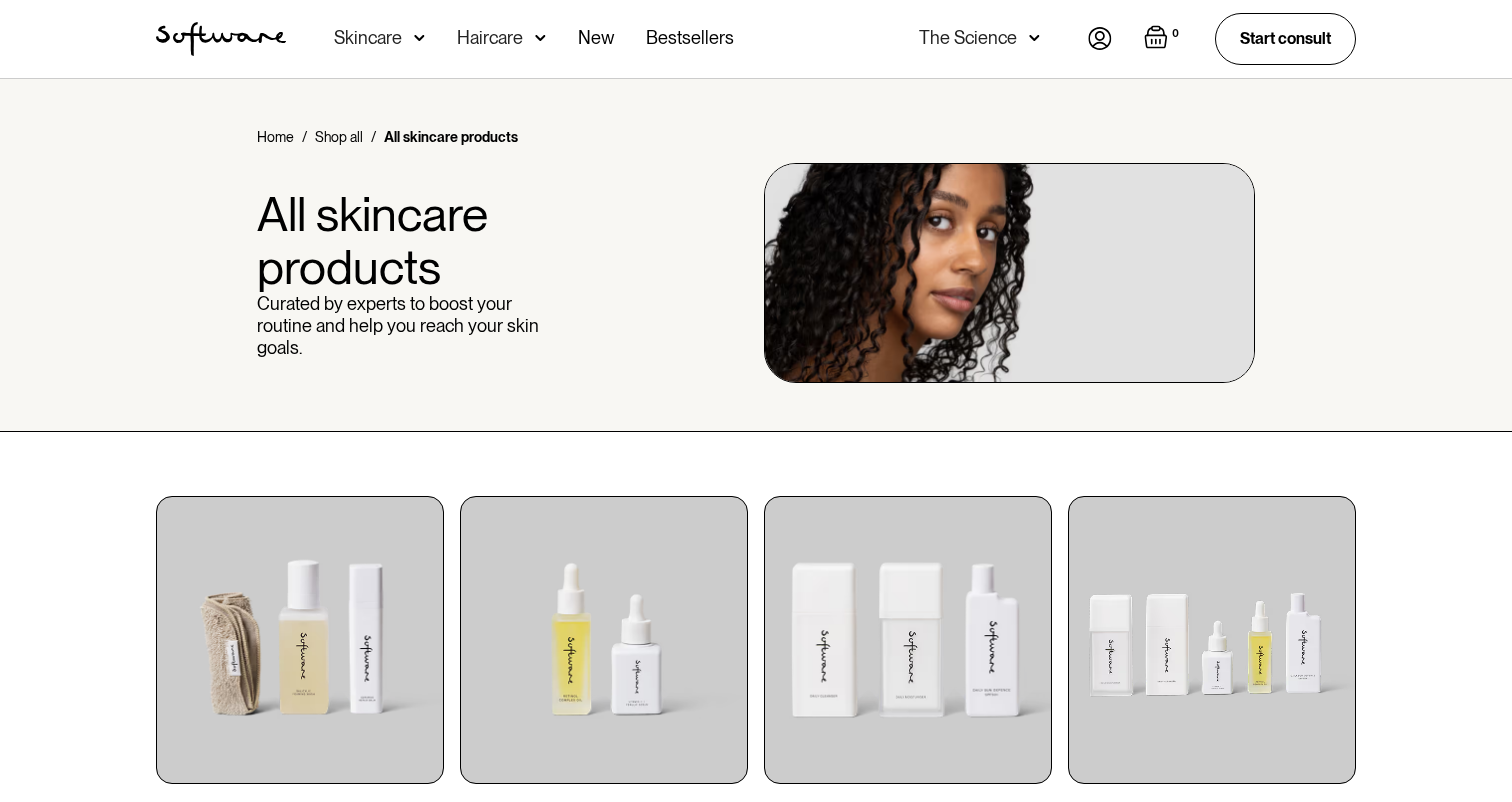scroll, scrollTop: 0, scrollLeft: 0, axis: both 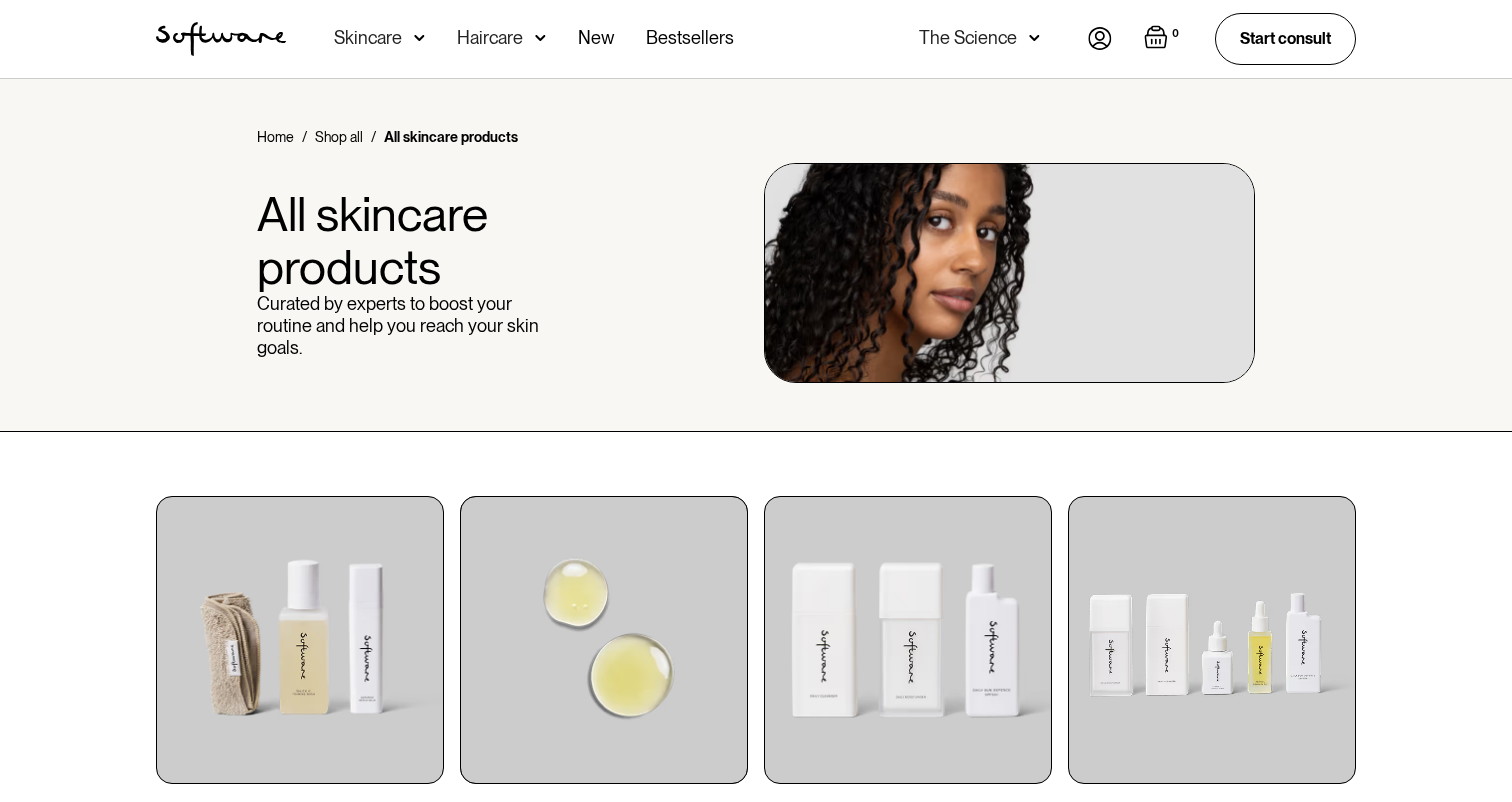 click at bounding box center [604, 640] 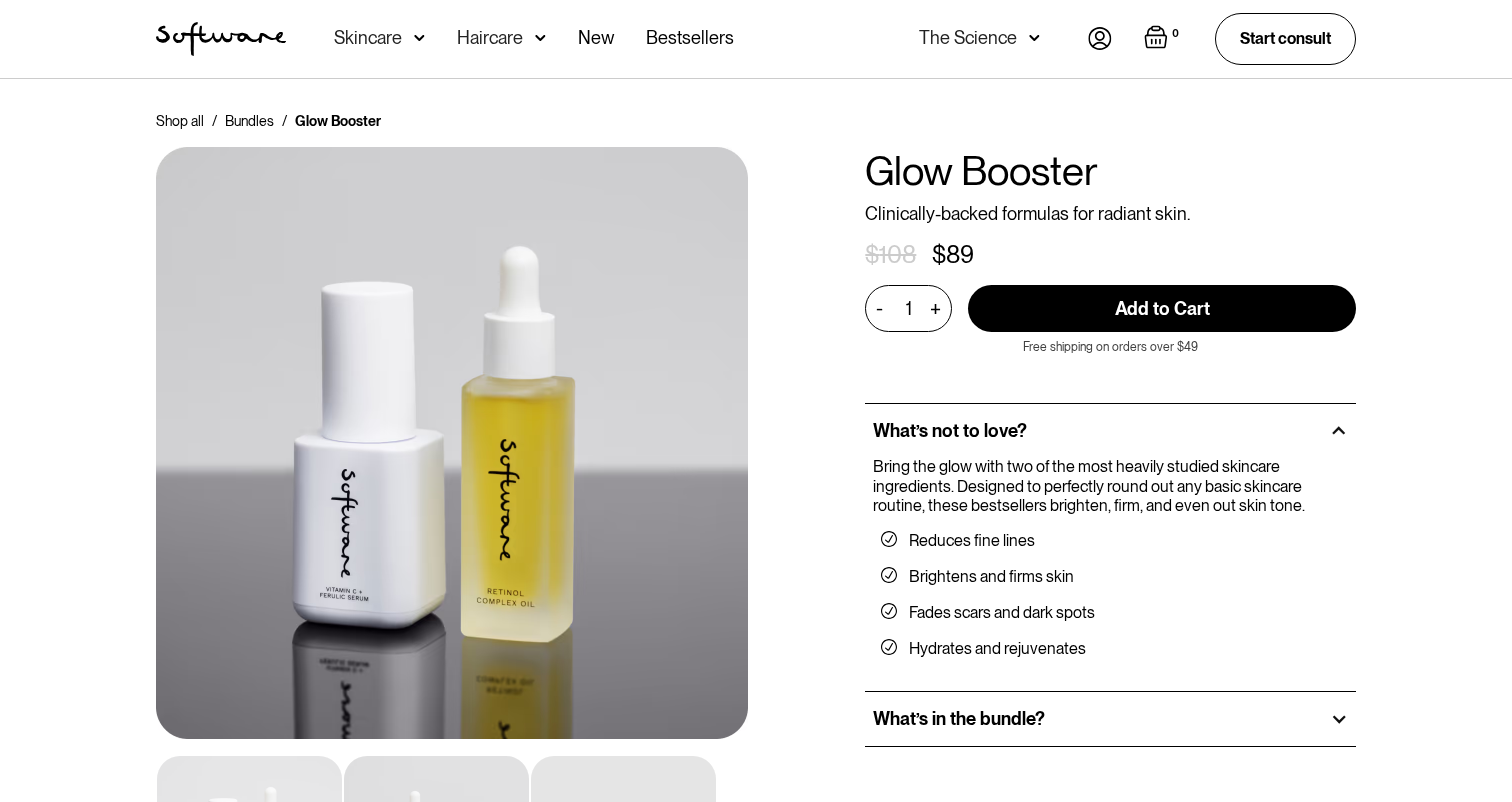 scroll, scrollTop: 0, scrollLeft: 0, axis: both 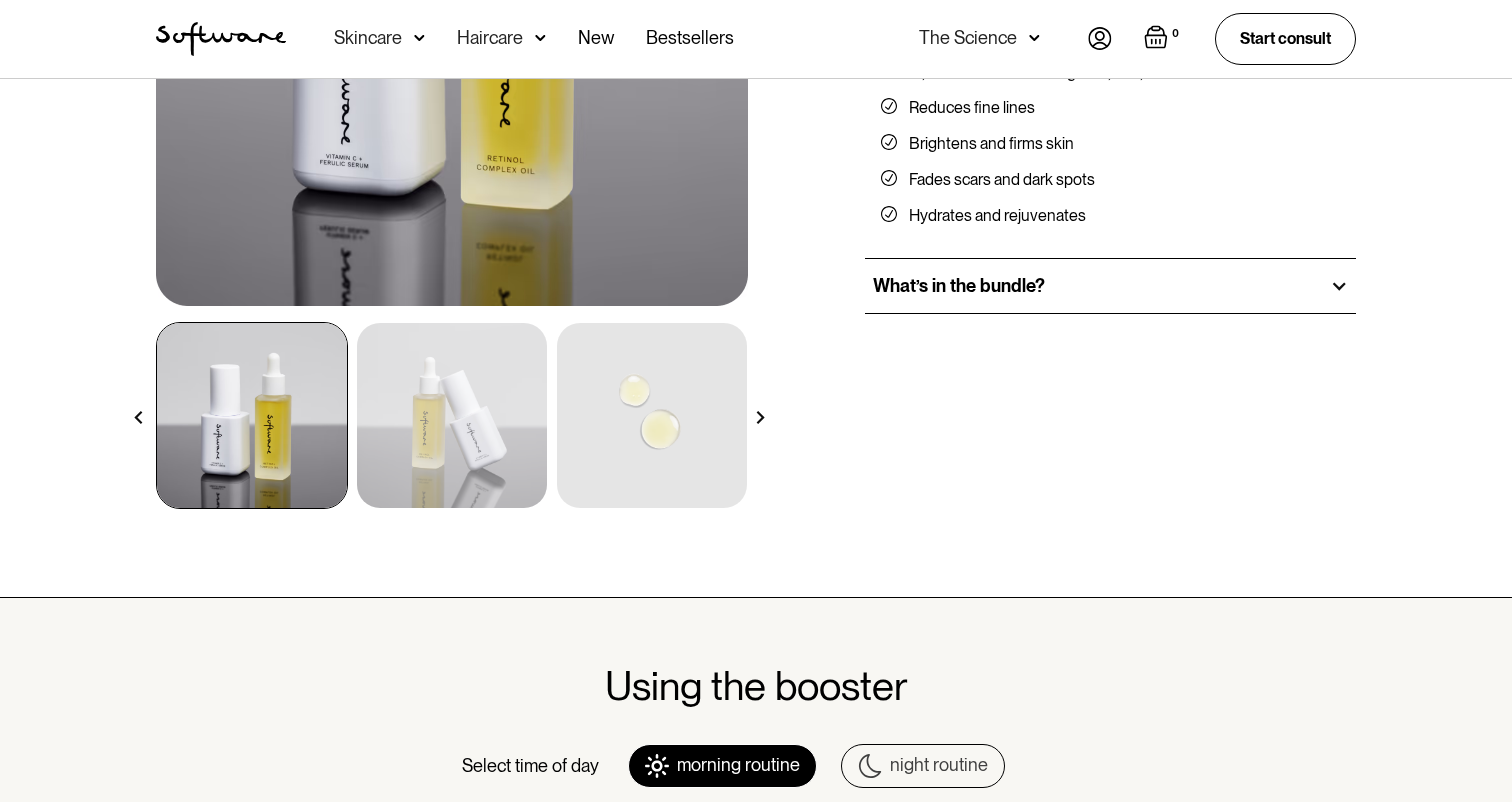 click at bounding box center (760, 417) 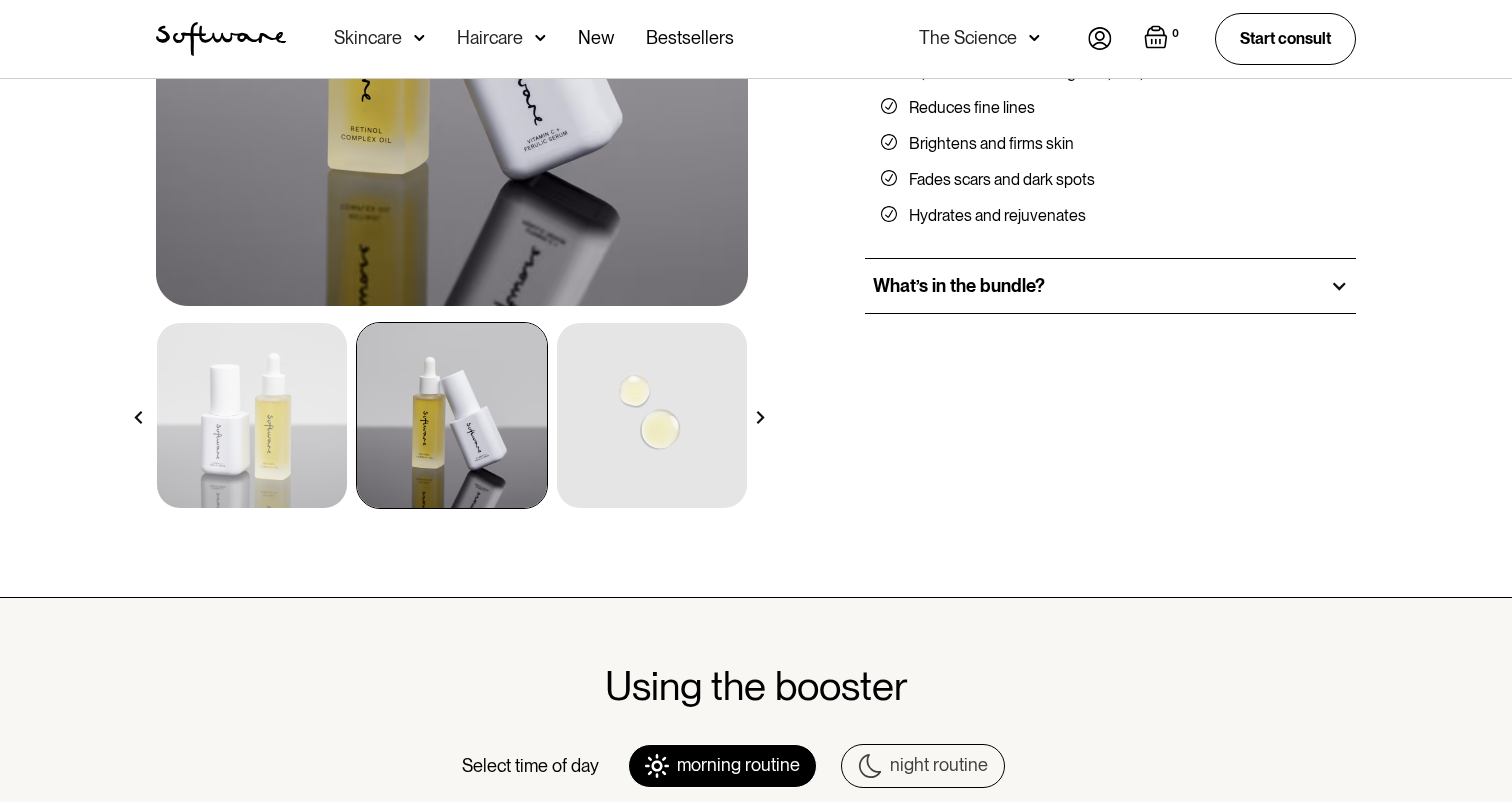 click at bounding box center (760, 417) 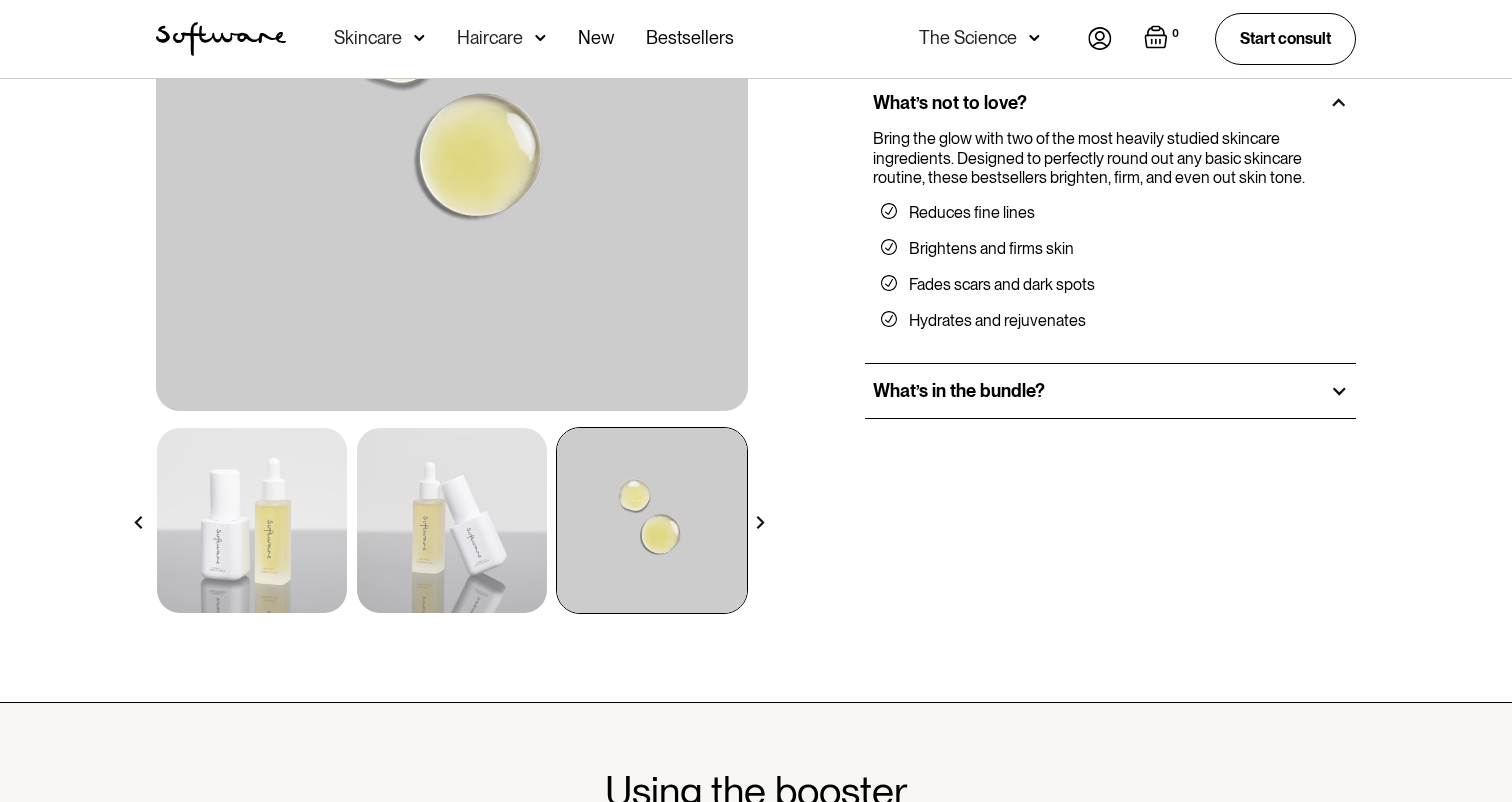 scroll, scrollTop: 327, scrollLeft: 0, axis: vertical 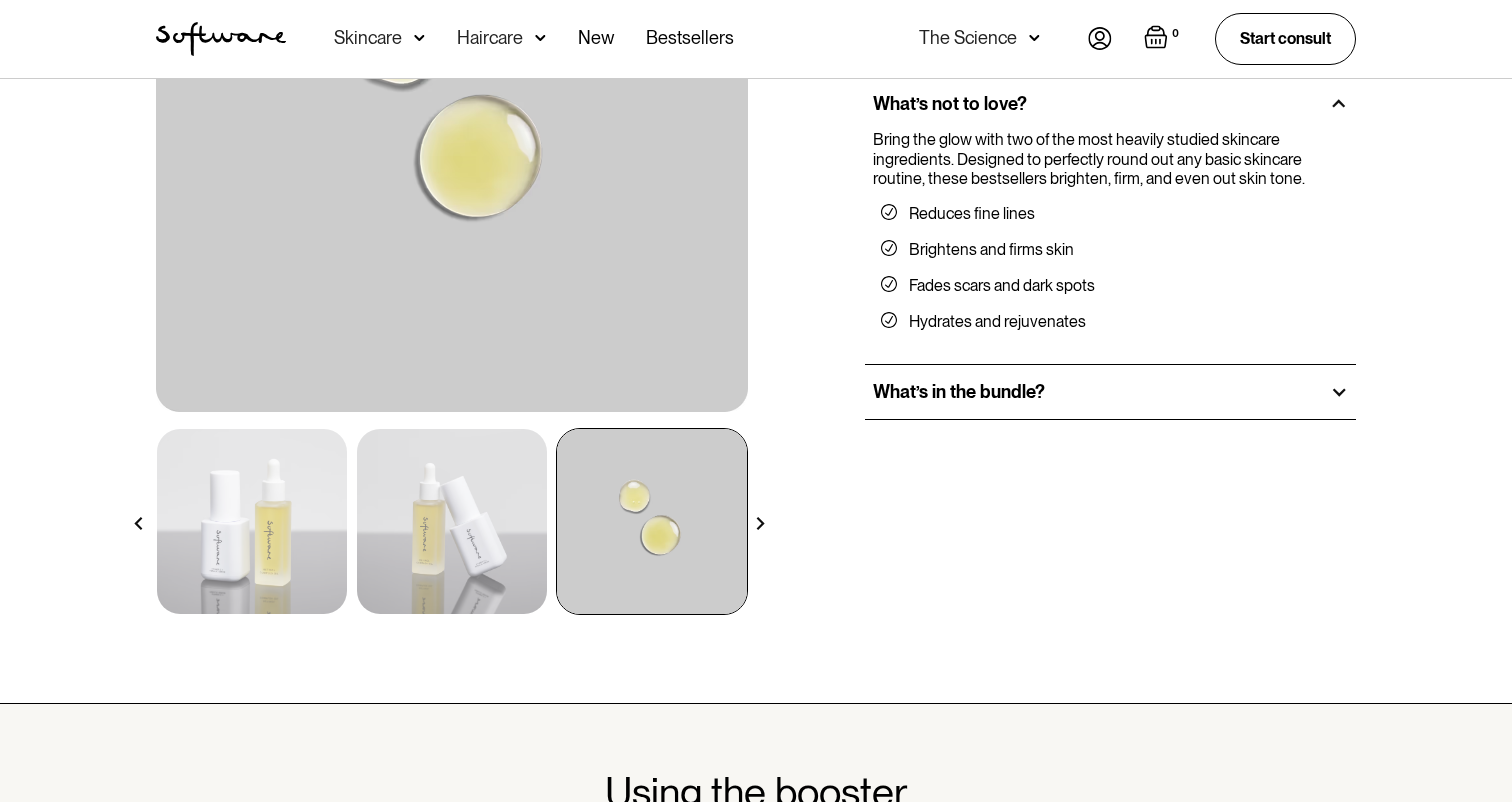 click at bounding box center [760, 523] 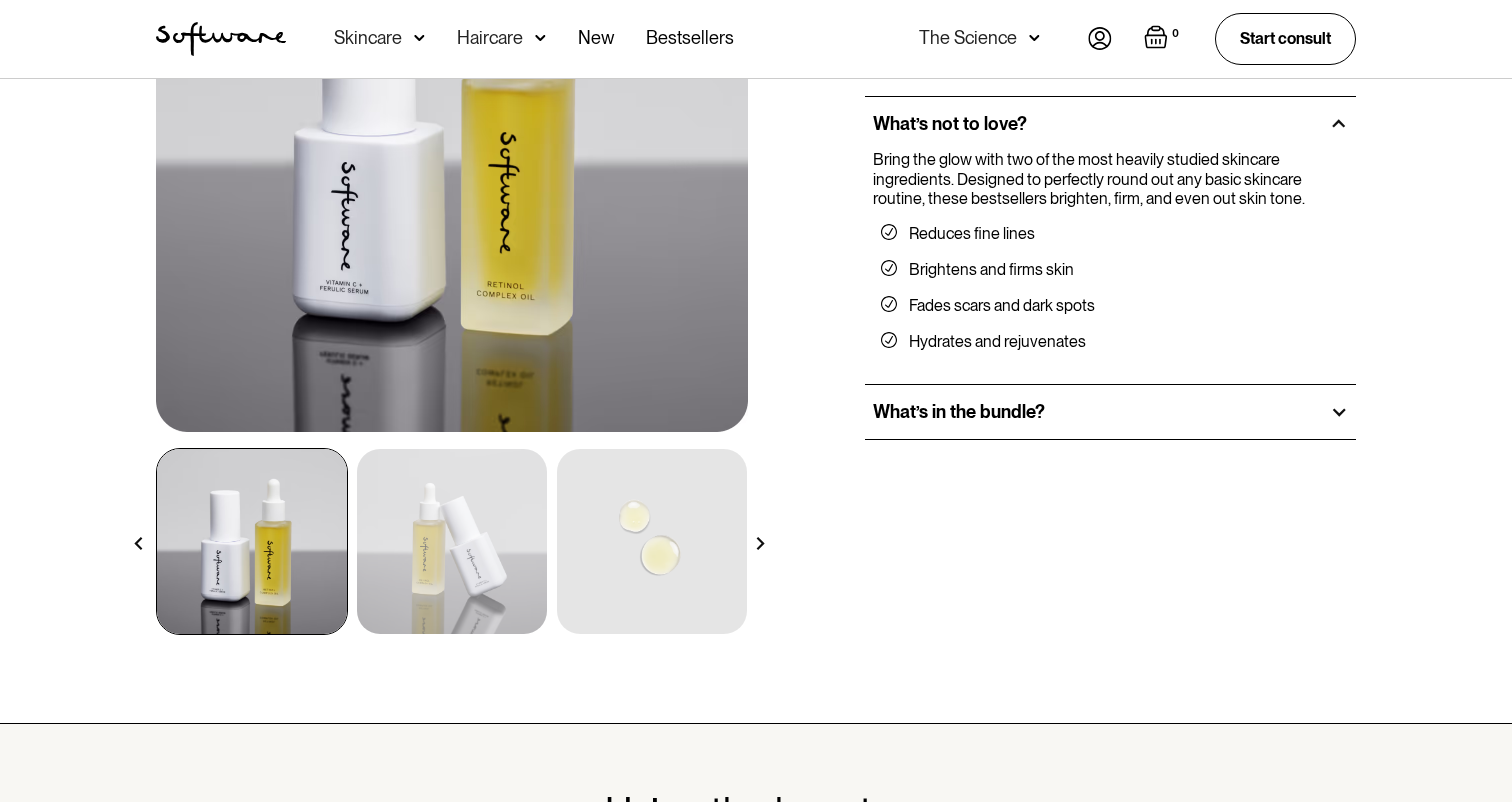 scroll, scrollTop: 303, scrollLeft: 0, axis: vertical 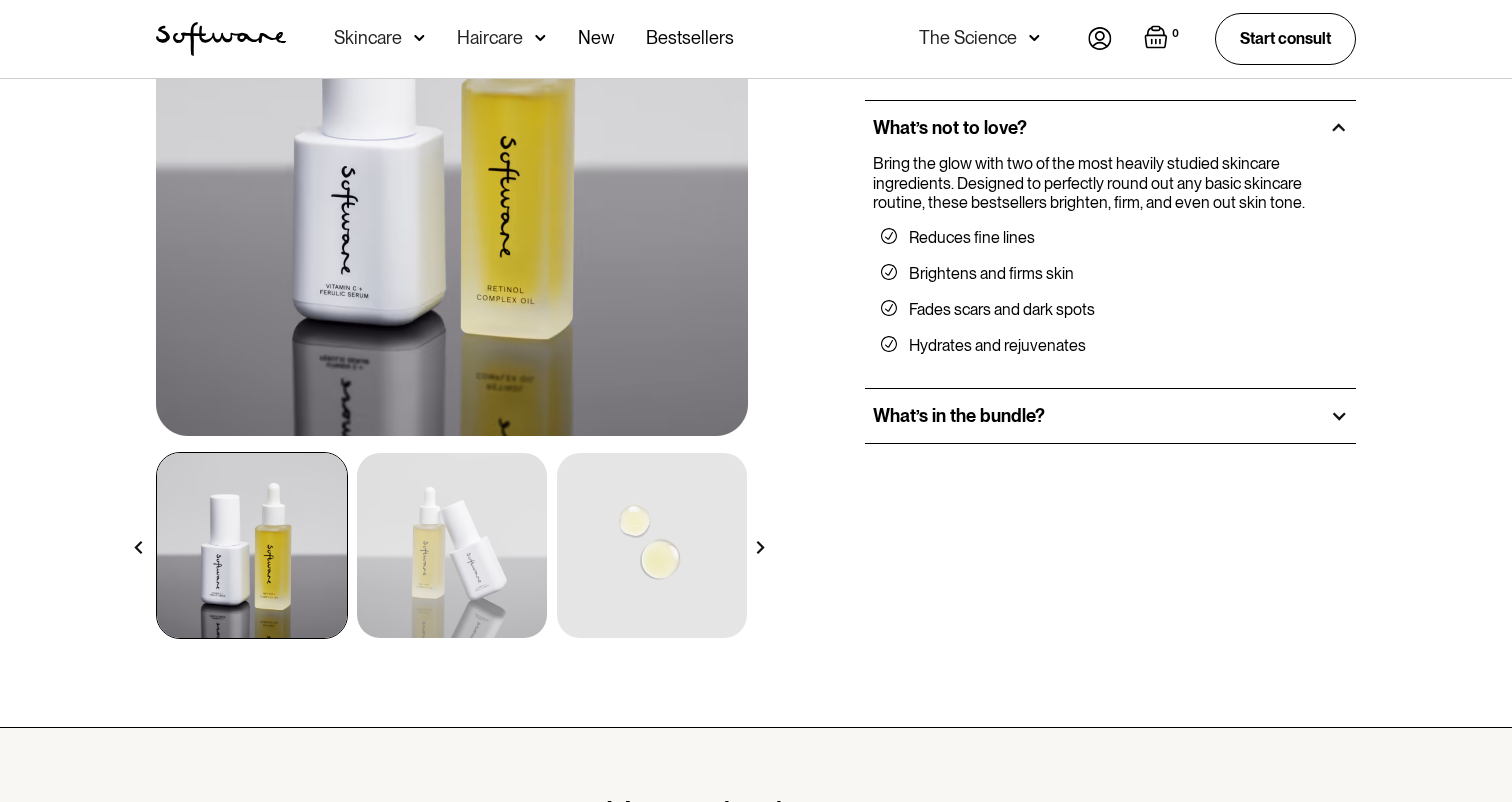click at bounding box center [760, 547] 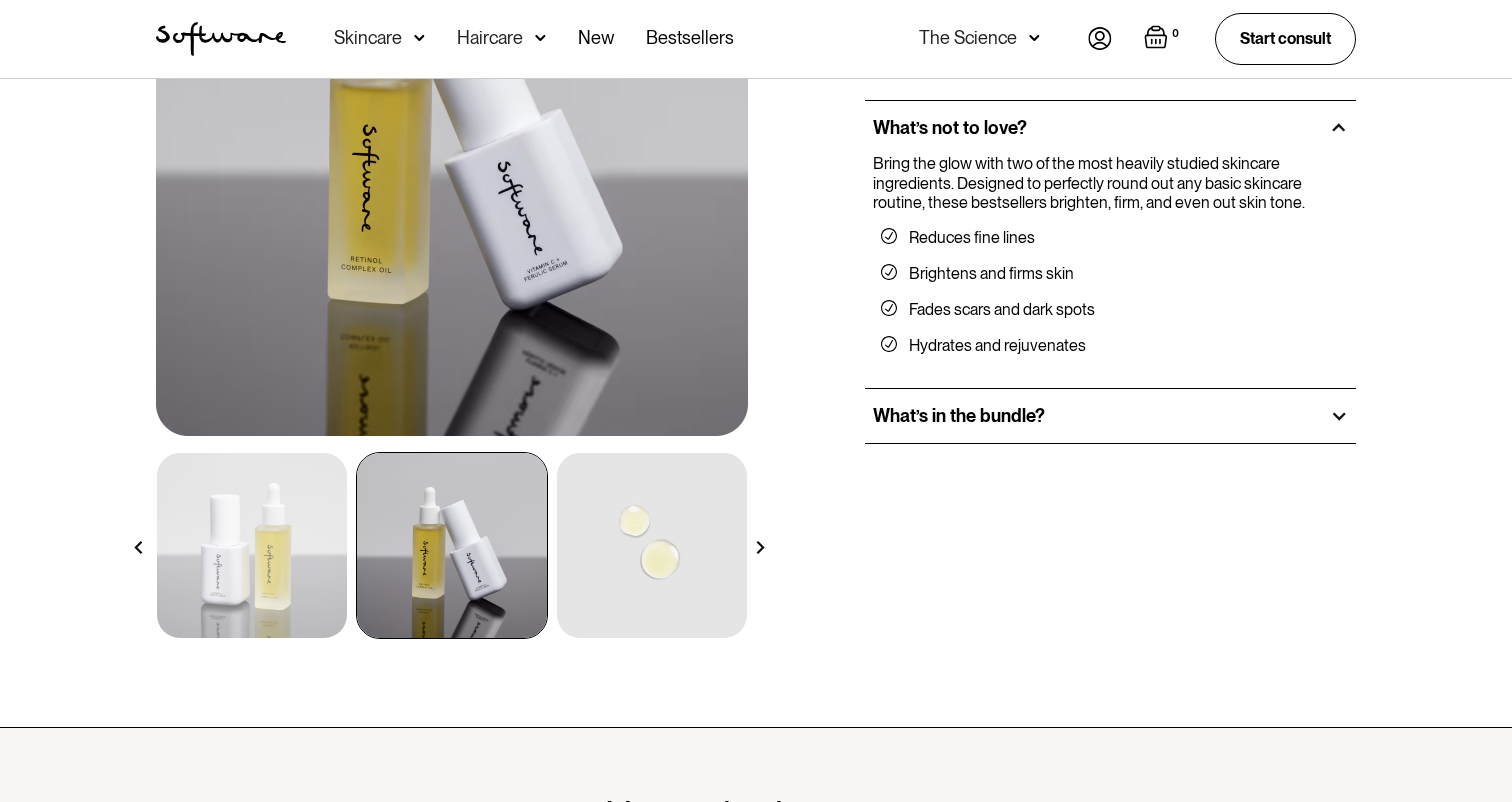 click at bounding box center [760, 547] 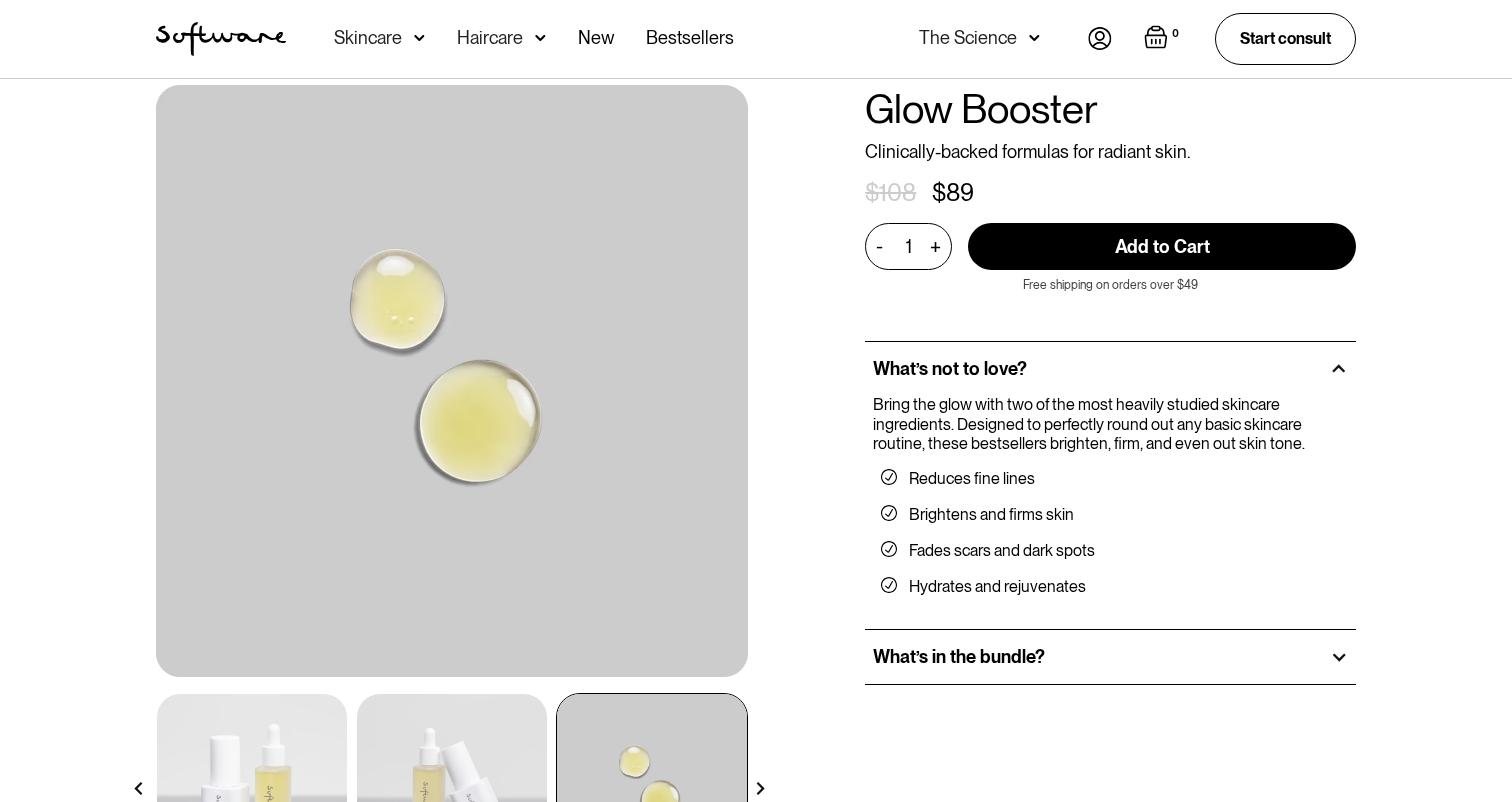 scroll, scrollTop: 63, scrollLeft: 0, axis: vertical 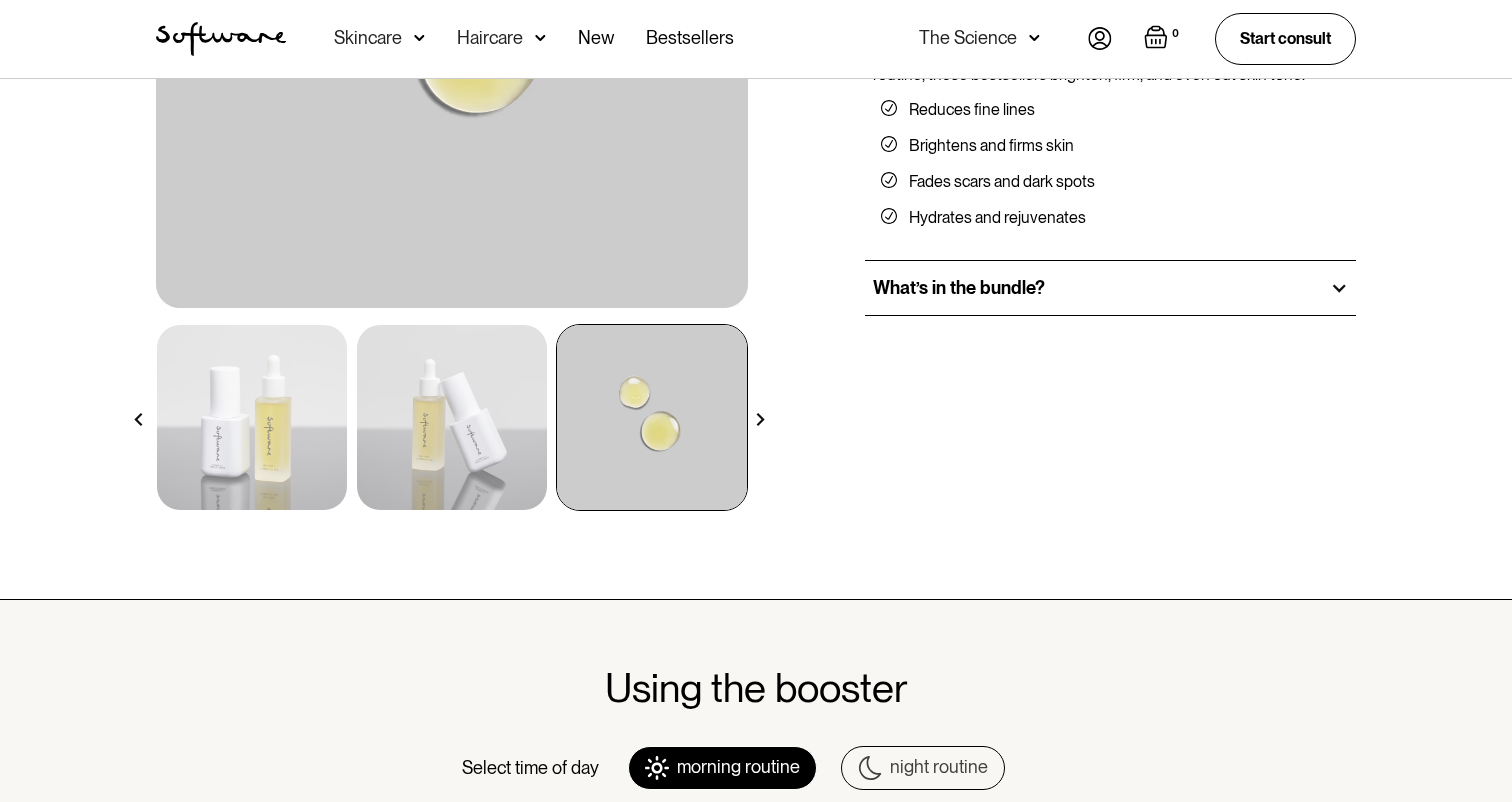 click at bounding box center (452, 417) 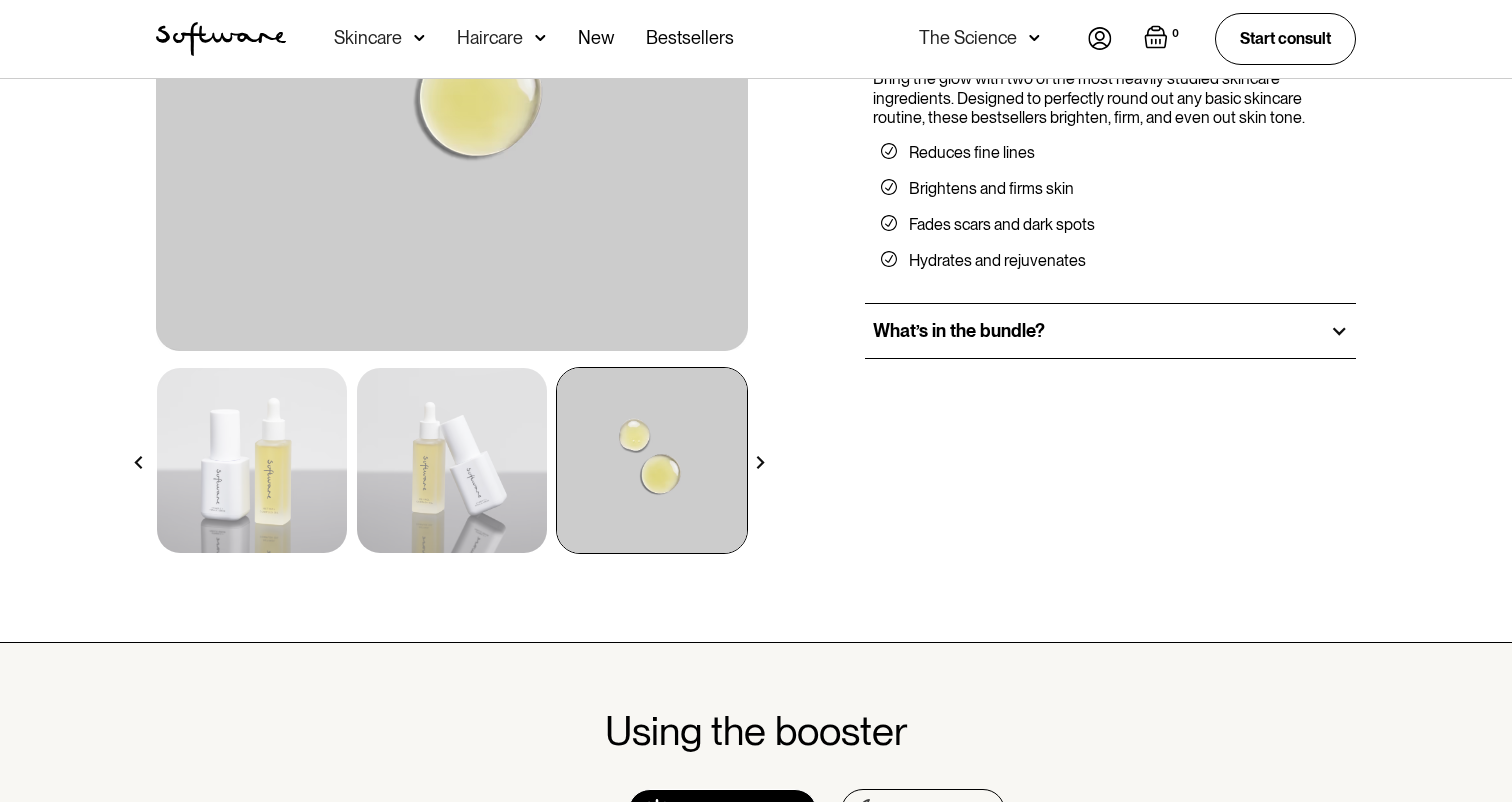 scroll, scrollTop: 454, scrollLeft: 0, axis: vertical 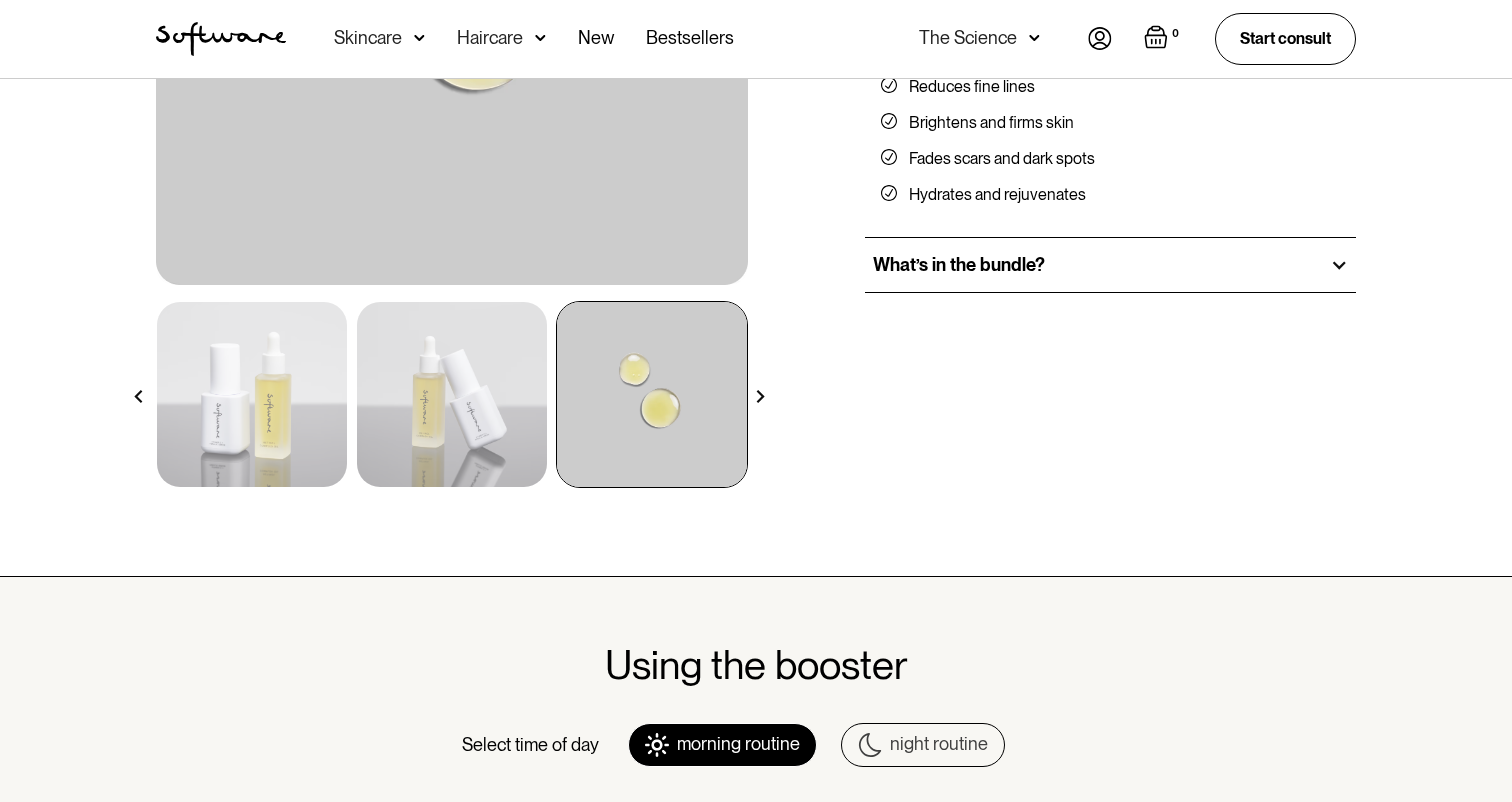 click at bounding box center [252, 394] 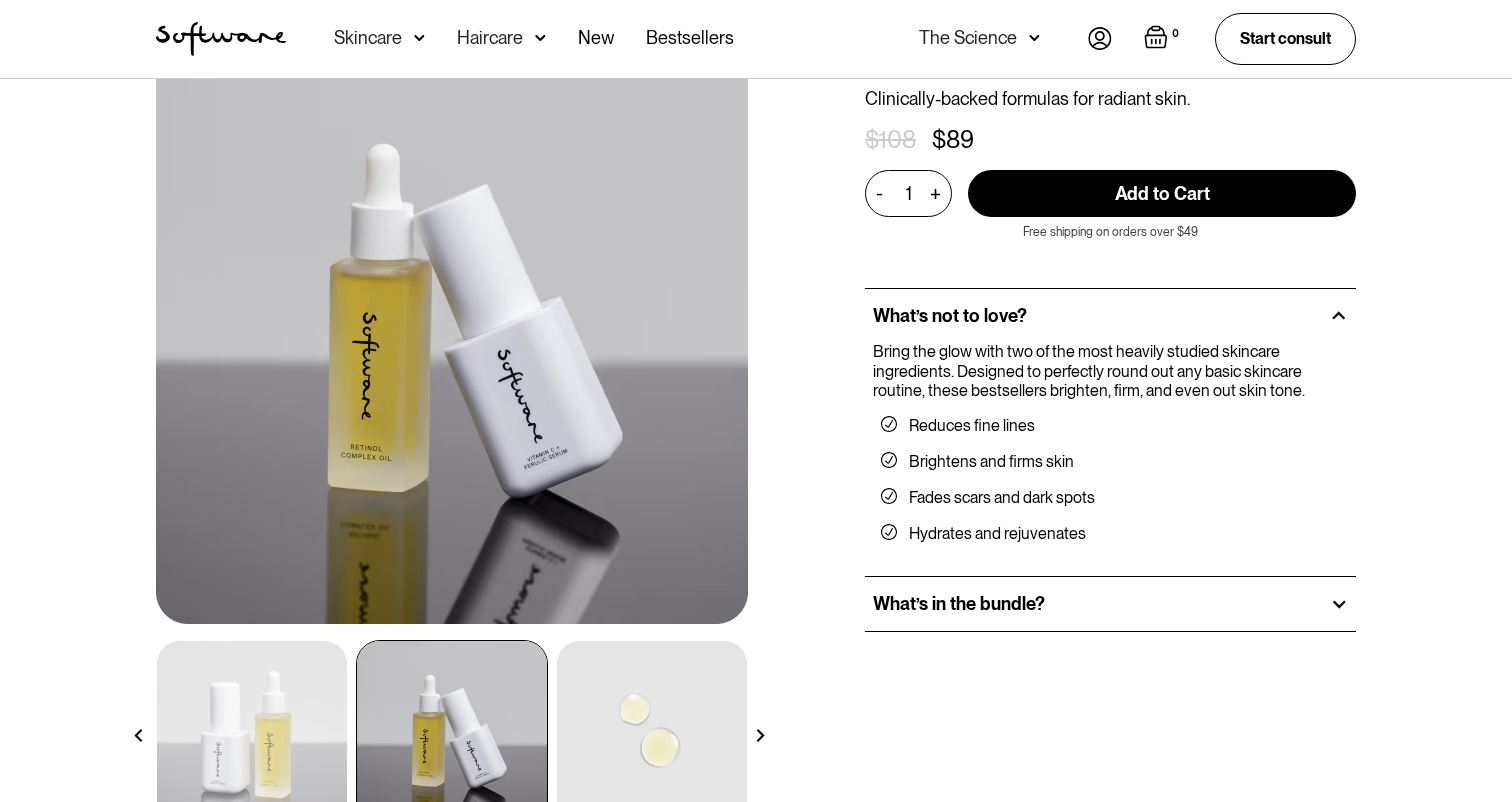 scroll, scrollTop: 129, scrollLeft: 0, axis: vertical 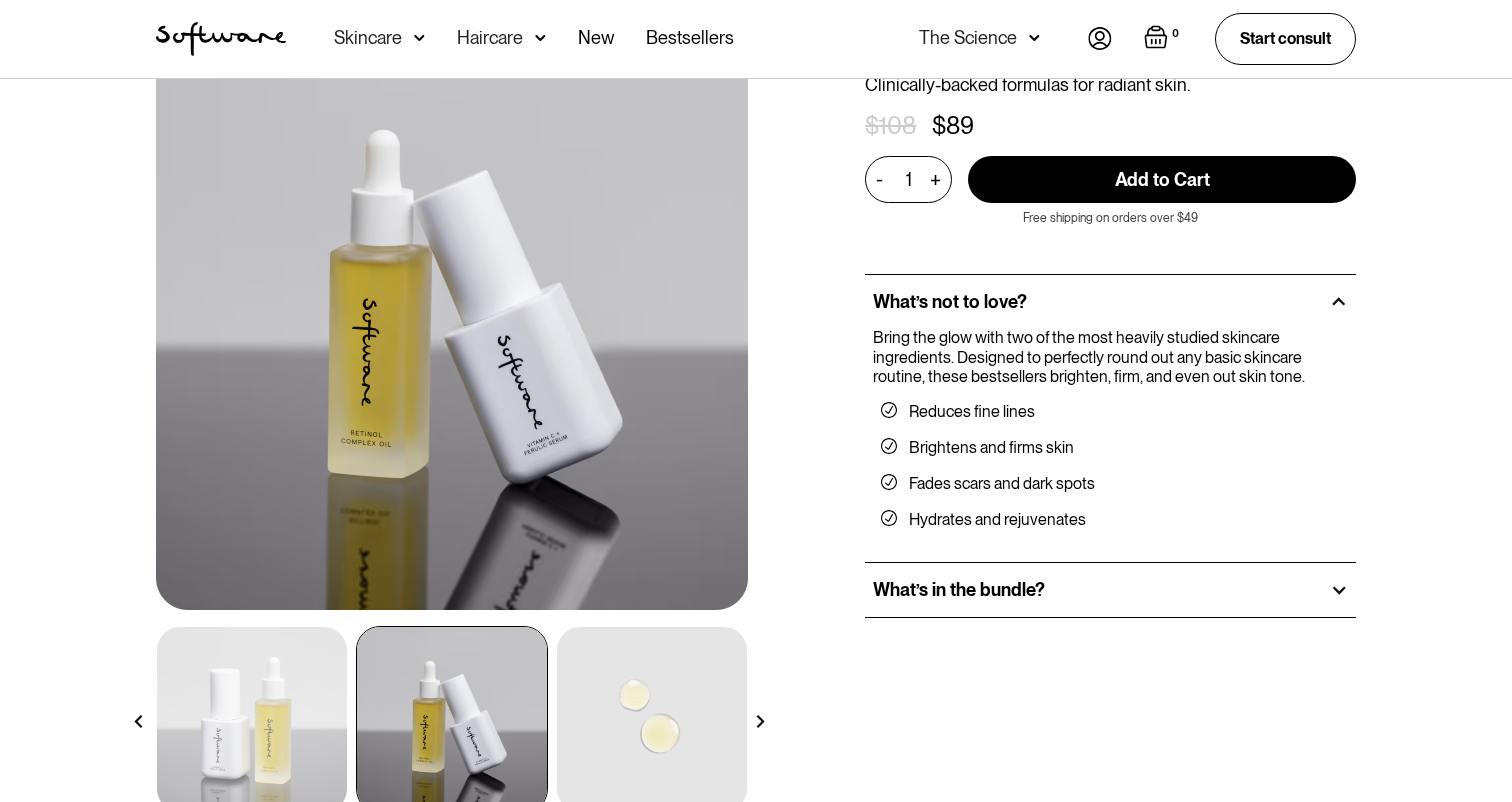 click at bounding box center [138, 721] 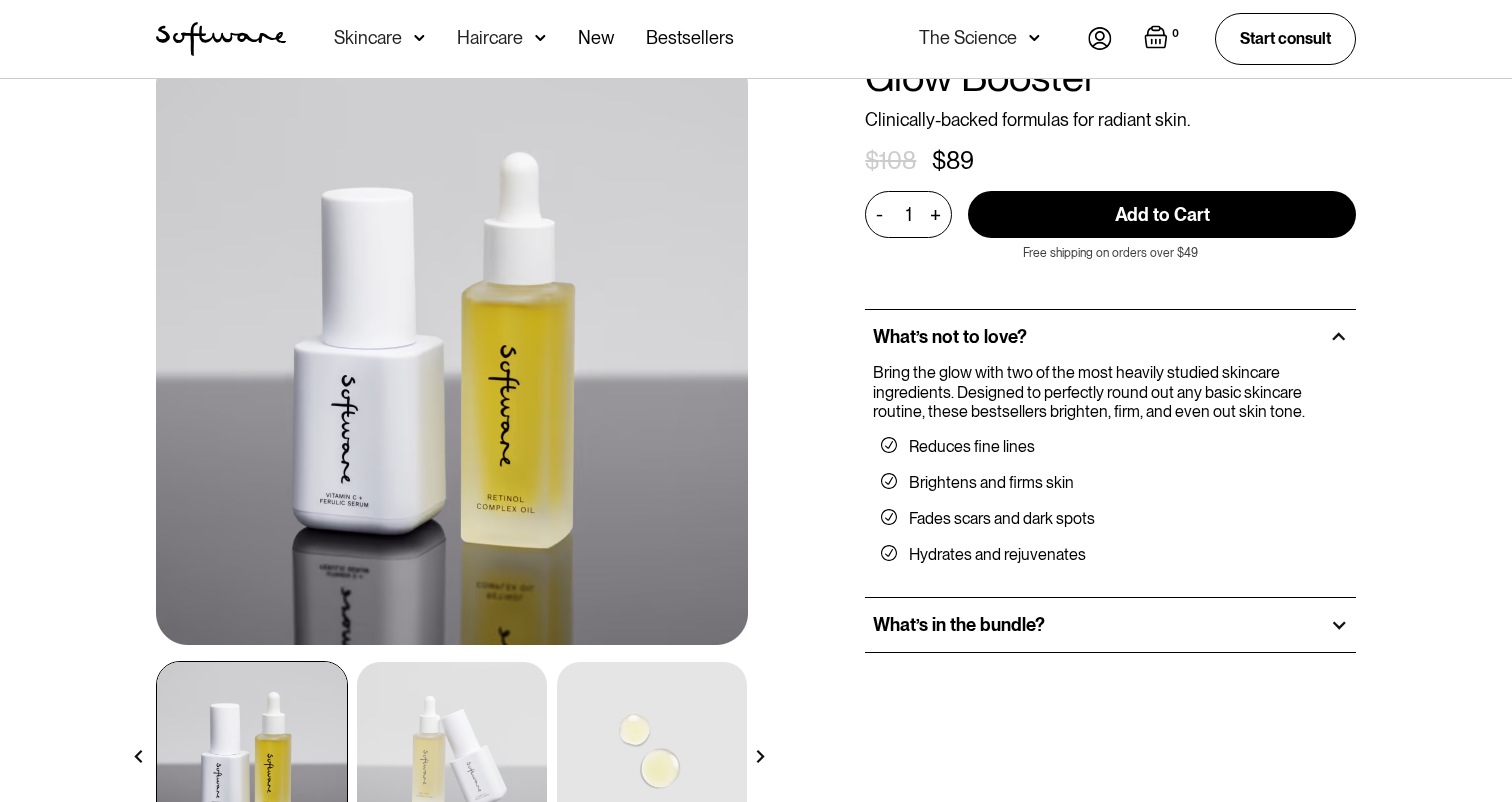 scroll, scrollTop: 78, scrollLeft: 0, axis: vertical 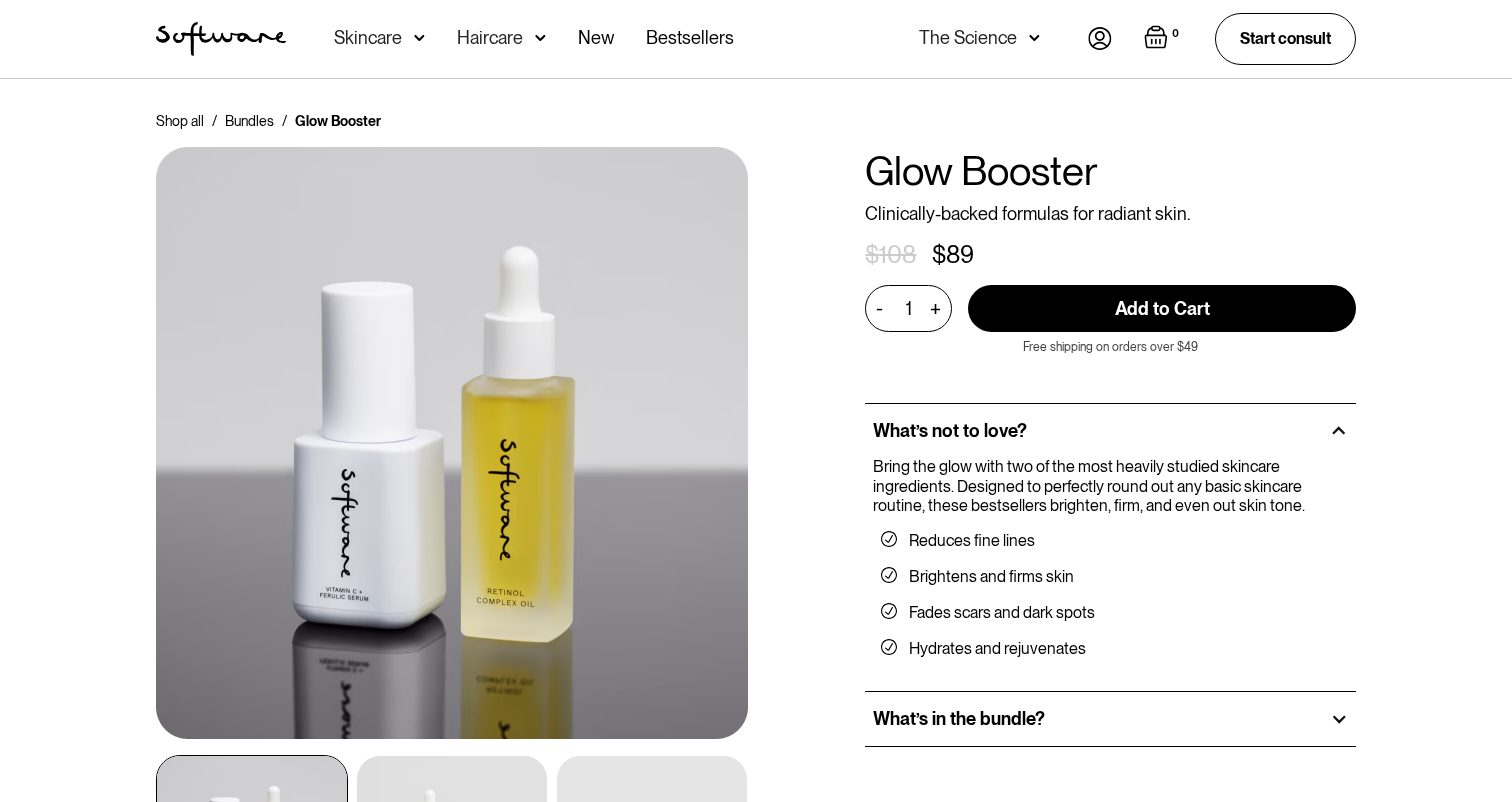 click on "Shop all / Bundles / Glow Booster All hair products / Glow Booster NEW Glow Booster Clinically-backed formulas for radiant skin. $ 108 $ 89 1 - + Add to Cart Buy now This product is out of stock. Product is not available in this quantity. Close Send me an email when the Hydration Booster is back in stock Notify me when available Thank you! Your submission has been received! Oops! Something went wrong while submitting the form. 1 - + Add to Cart Buy now This product is out of stock. Product is not available in this quantity. 1 - + Add to Cart Buy now This product is out of stock. Product is not available in this quantity. 1 - + Add to Cart Buy now This product is out of stock. Product is not available in this quantity. 1 - + Add to Cart Buy now This product is out of stock. Product is not available in this quantity. 1 - + Add to Cart Buy now This product is out of stock. Product is not available in this quantity. 1 - + Add to Cart This product is out of stock. Product is not available in this quantity. 1 - + 1" at bounding box center (756, 538) 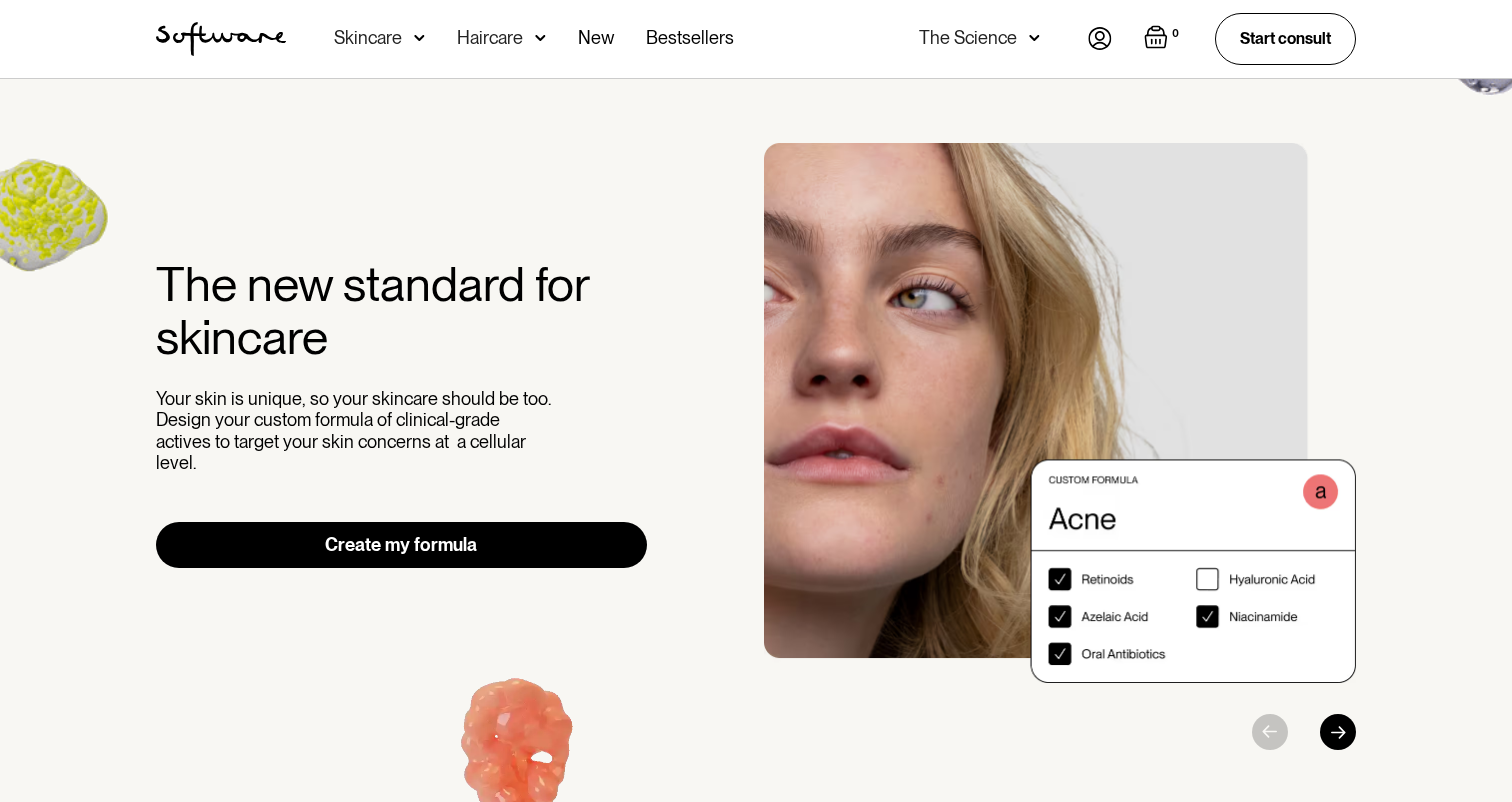 scroll, scrollTop: 0, scrollLeft: 0, axis: both 